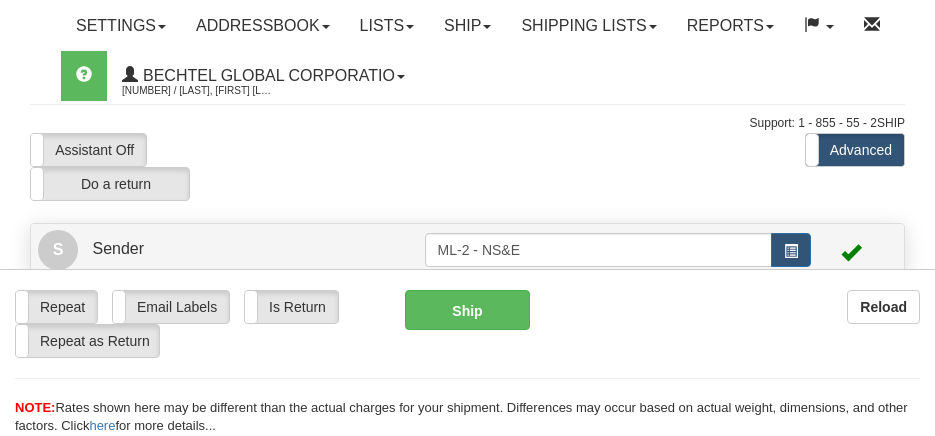 scroll, scrollTop: 0, scrollLeft: 0, axis: both 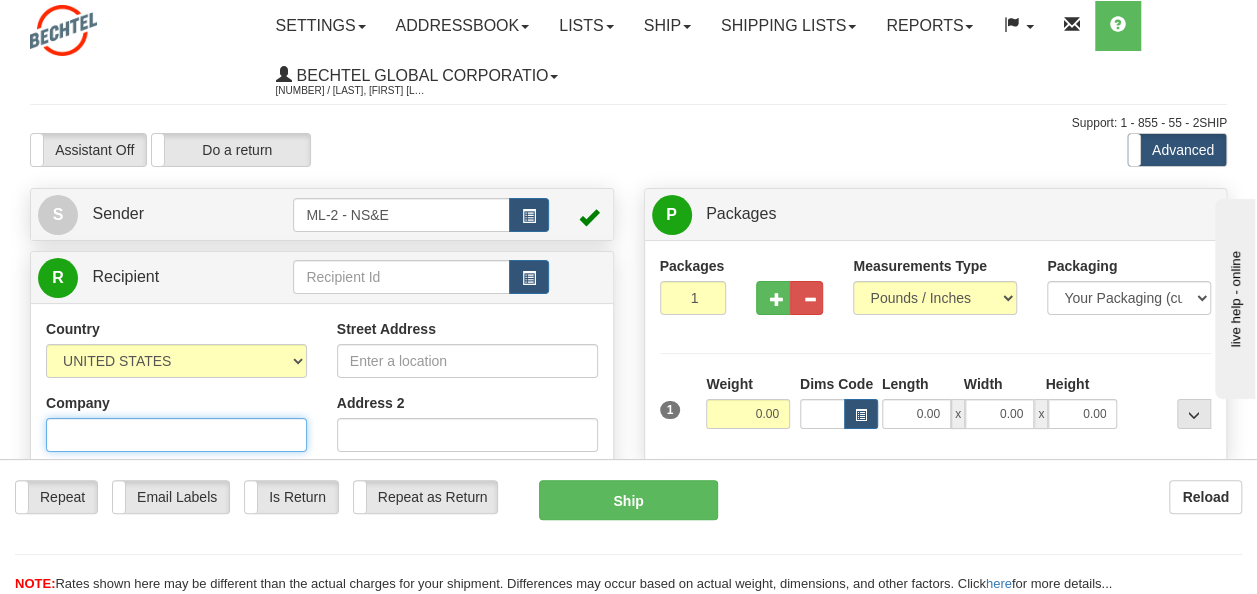 click on "Company" at bounding box center (176, 435) 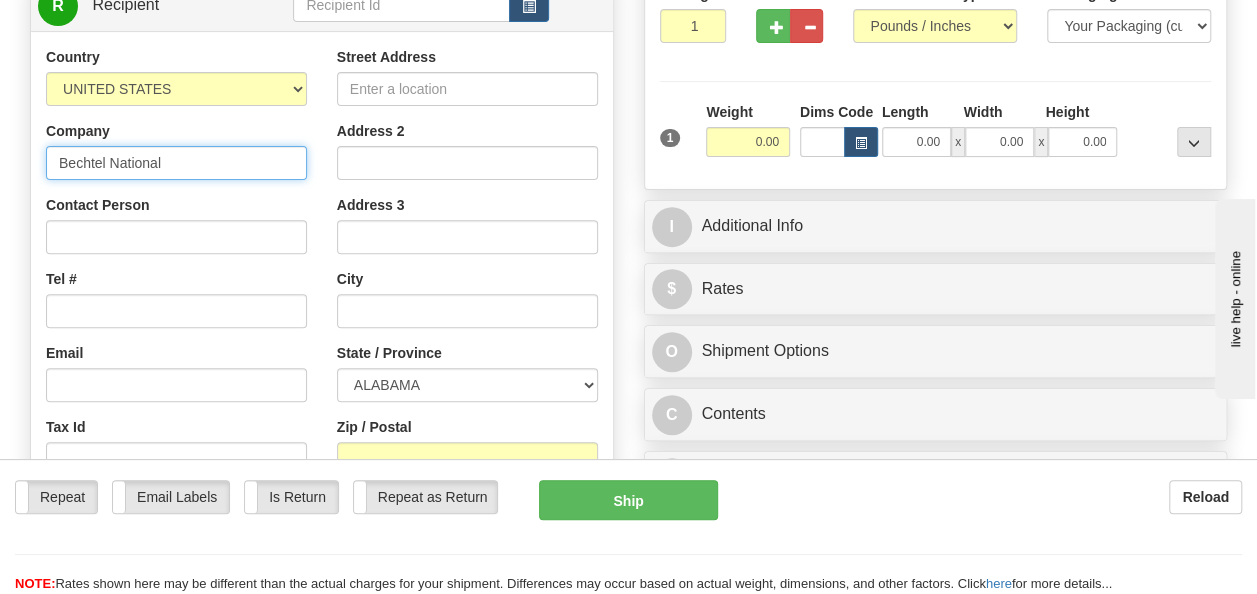 scroll, scrollTop: 300, scrollLeft: 0, axis: vertical 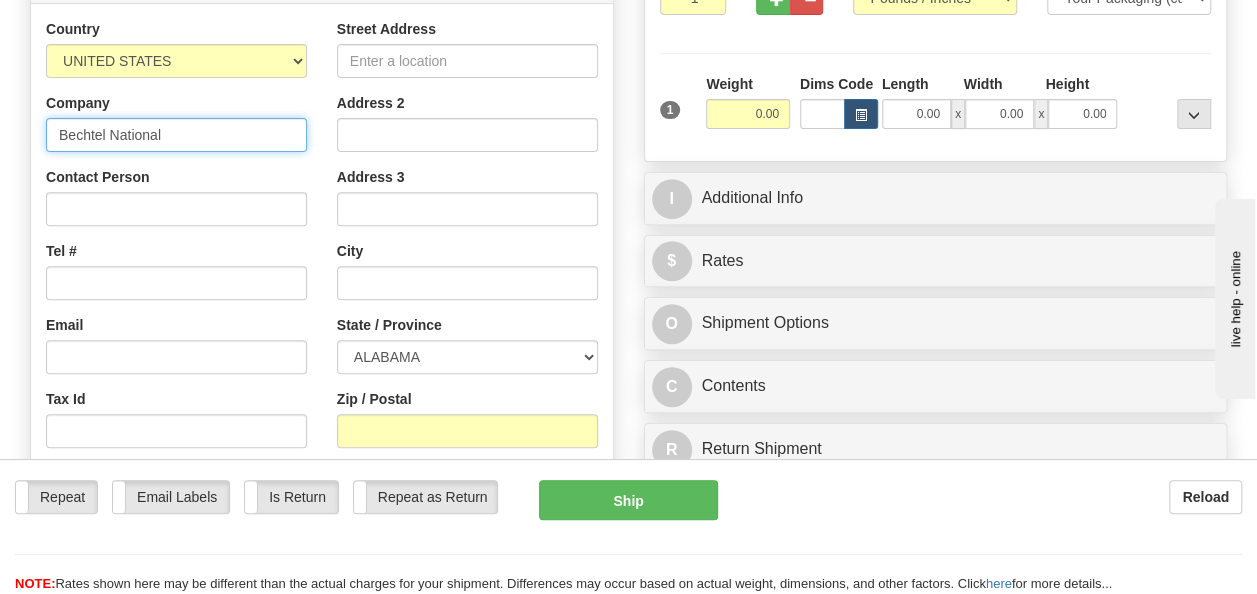 type on "Bechtel National" 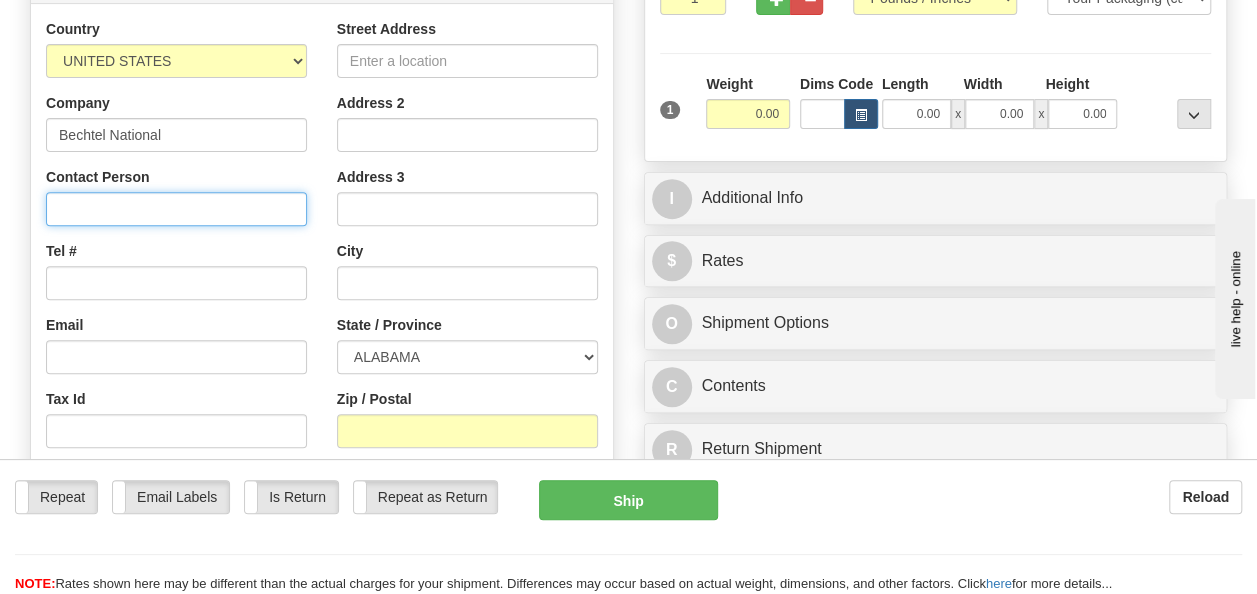click on "Contact Person" at bounding box center (176, 209) 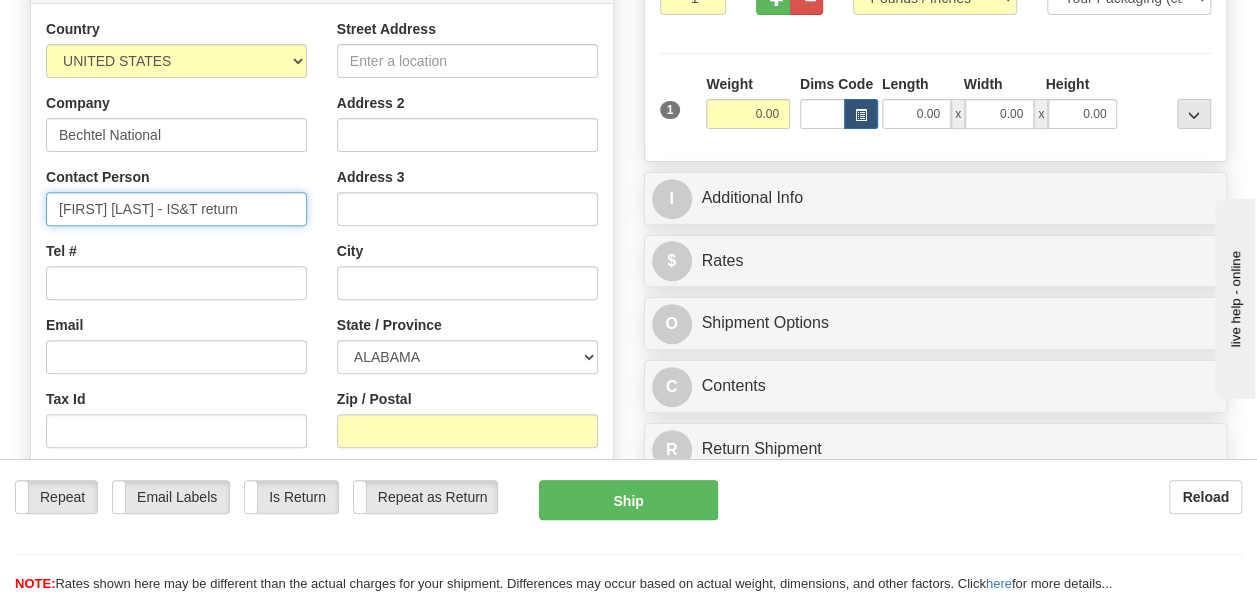 type on "[FIRST] [LAST] - IS&T return" 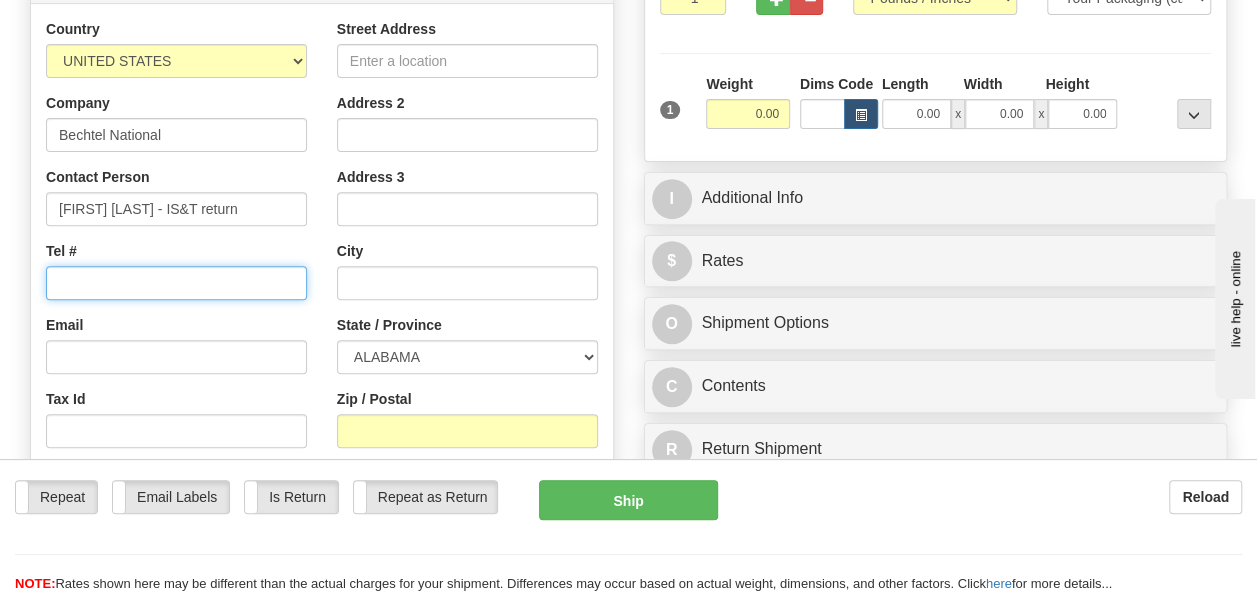 click on "Tel #" at bounding box center [176, 283] 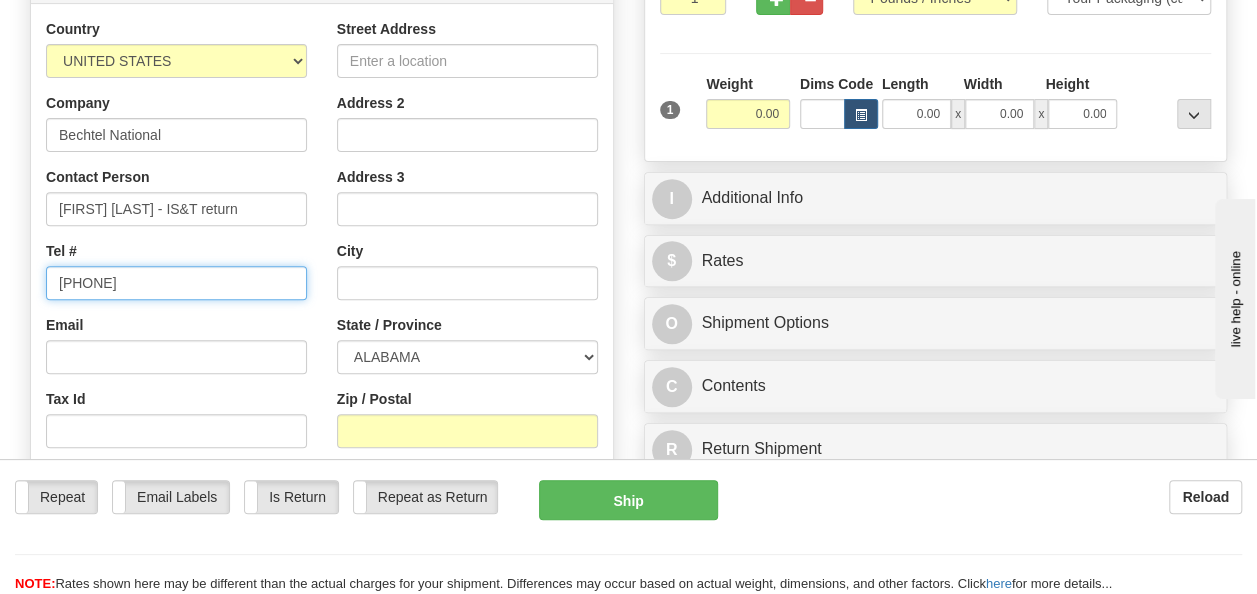 type on "[PHONE]" 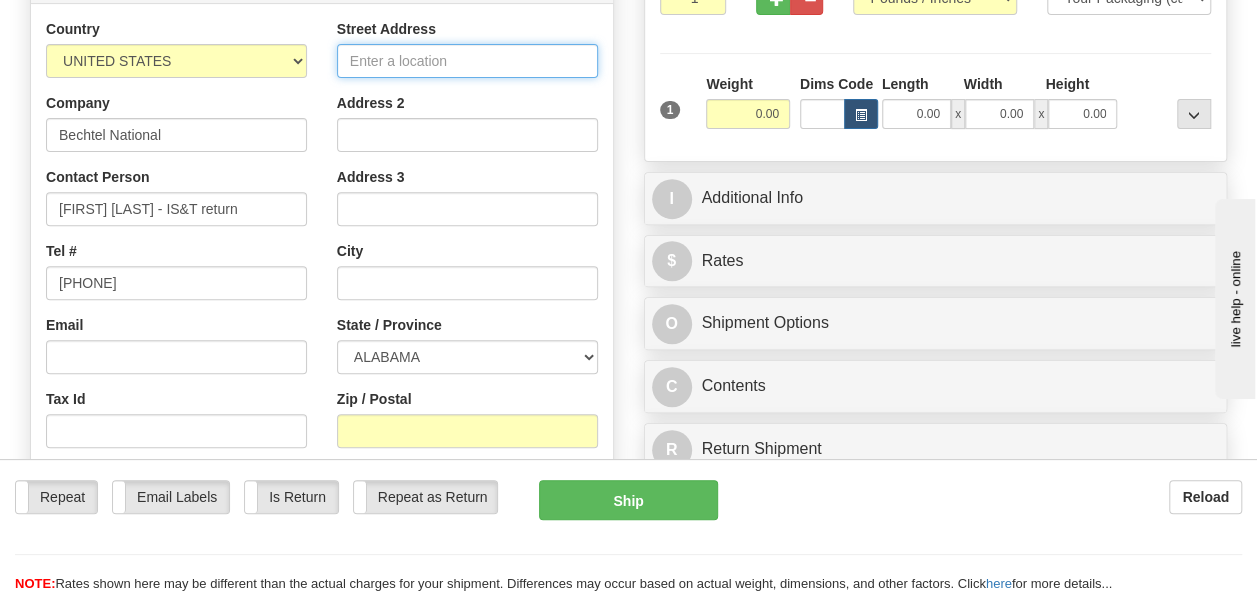 click on "Street Address" at bounding box center [467, 61] 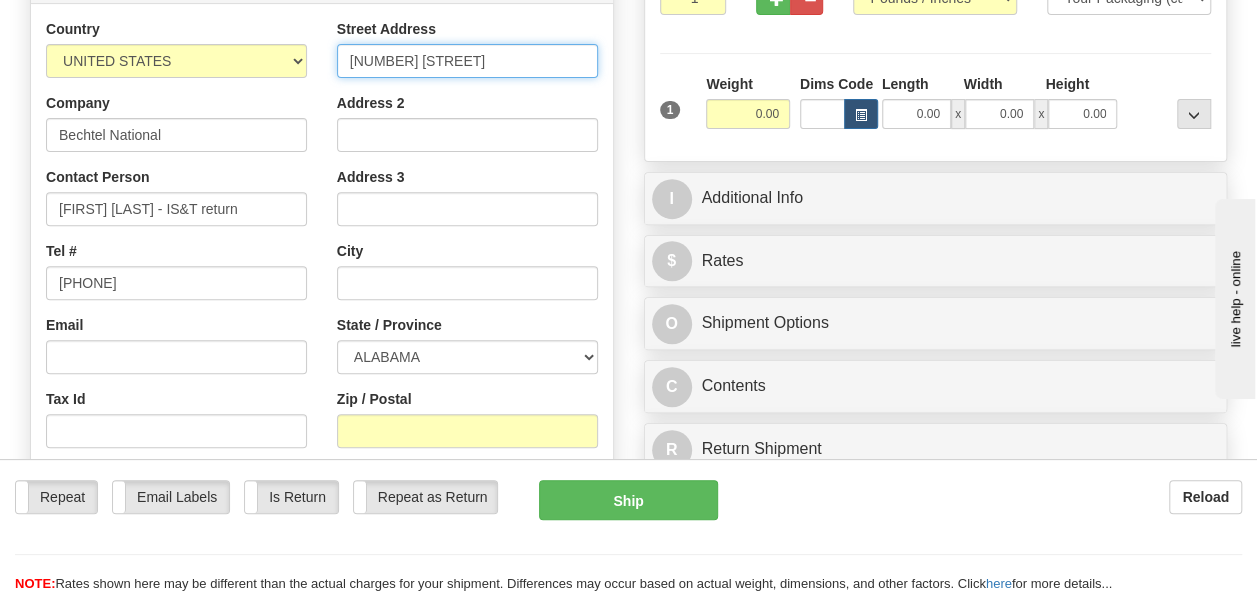 type on "[NUMBER] [STREET]" 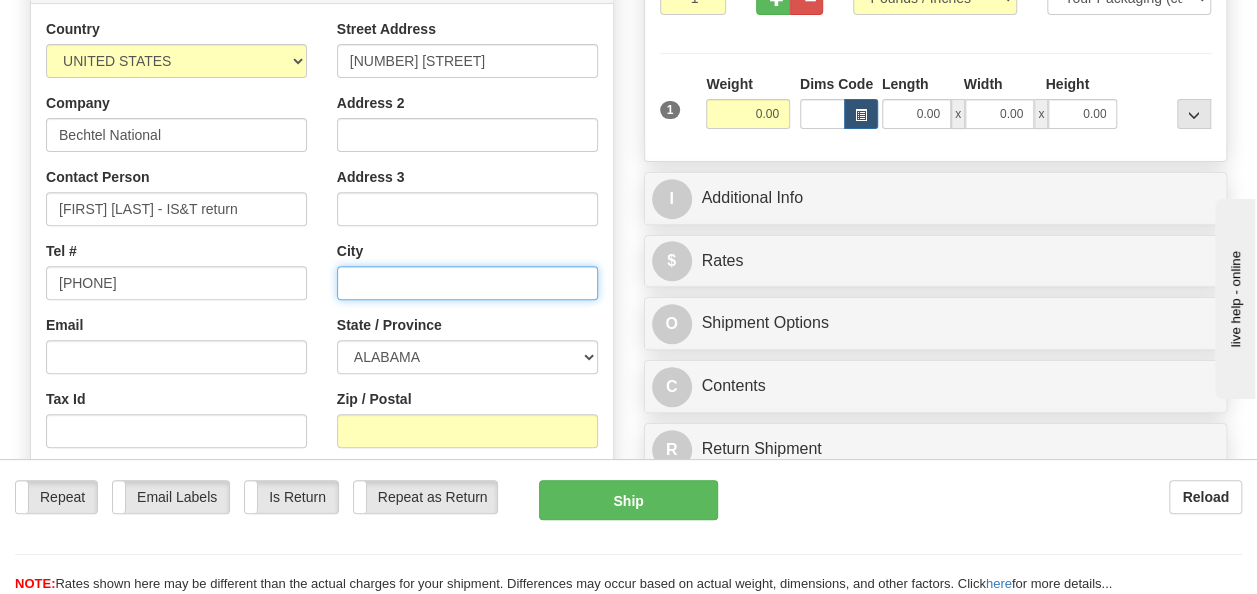 click at bounding box center [467, 283] 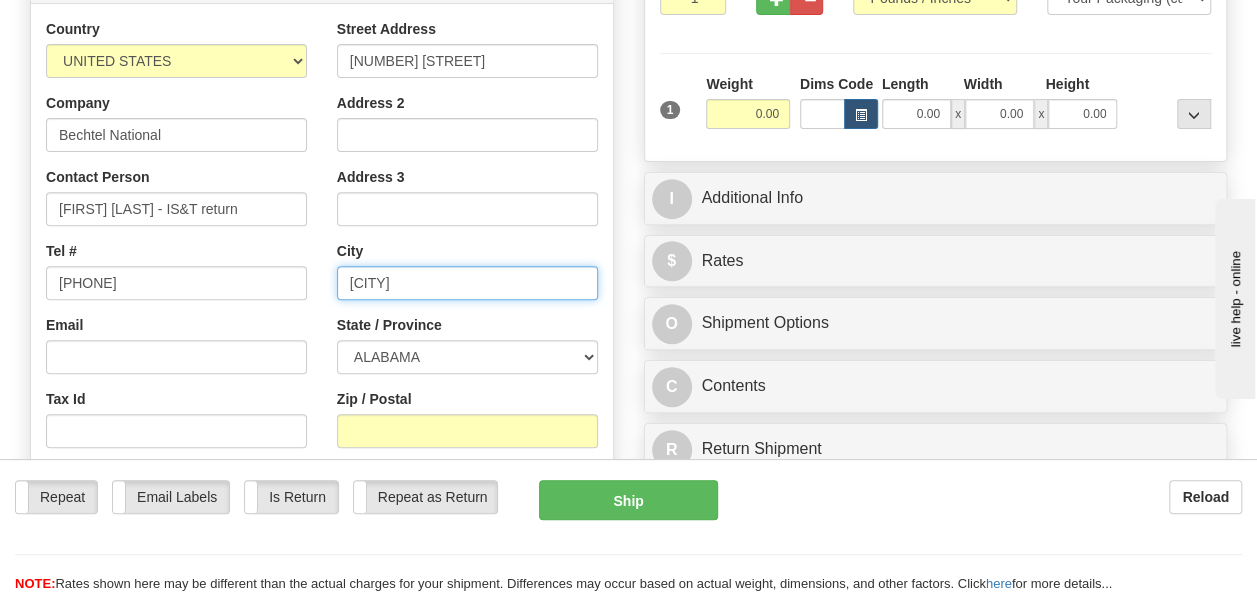 type on "[CITY]" 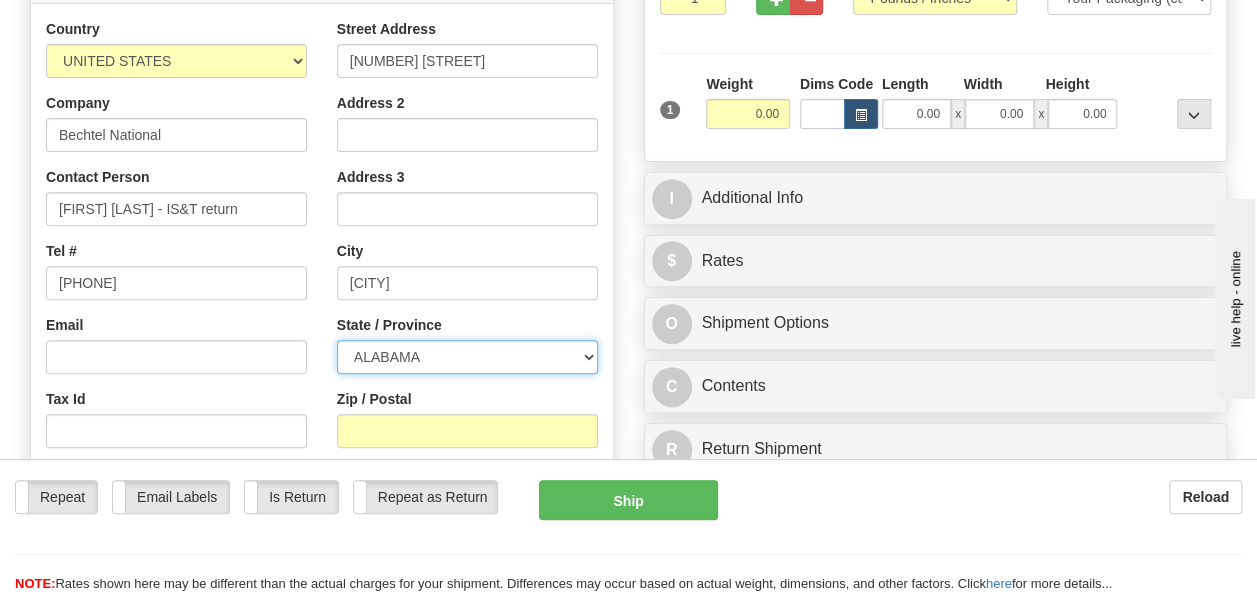 click on "ALABAMA ALASKA ARIZONA ARKANSAS Armed Forces America Armed Forces Europe Armed Forces Pacific CALIFORNIA COLORADO CONNECTICUT DELAWARE DISTRICT OF COLUMBIA FLORIDA GEORGIA HAWAII IDAHO ILLINOIS INDIANA IOWA KANSAS KENTUCKY LOUISIANA MAINE MARYLAND MASSACHUSETTS MICHIGAN MINNESOTA MISSISSIPPI MISSOURI MONTANA NEBRASKA NEVADA NEW HAMPSHIRE NEW JERSEY NEW MEXICO NEW YORK NORTH CAROLINA NORTH DAKOTA OHIO OKLAHOMA OREGON PENNSYLVANIA PUERTO RICO RHODE ISLAND SOUTH CAROLINA SOUTH DAKOTA TENNESSEE TEXAS UTAH VERMONT VIRGINIA WASHINGTON STATE WEST VIRGINIA WISCONSIN WYOMING" at bounding box center (467, 357) 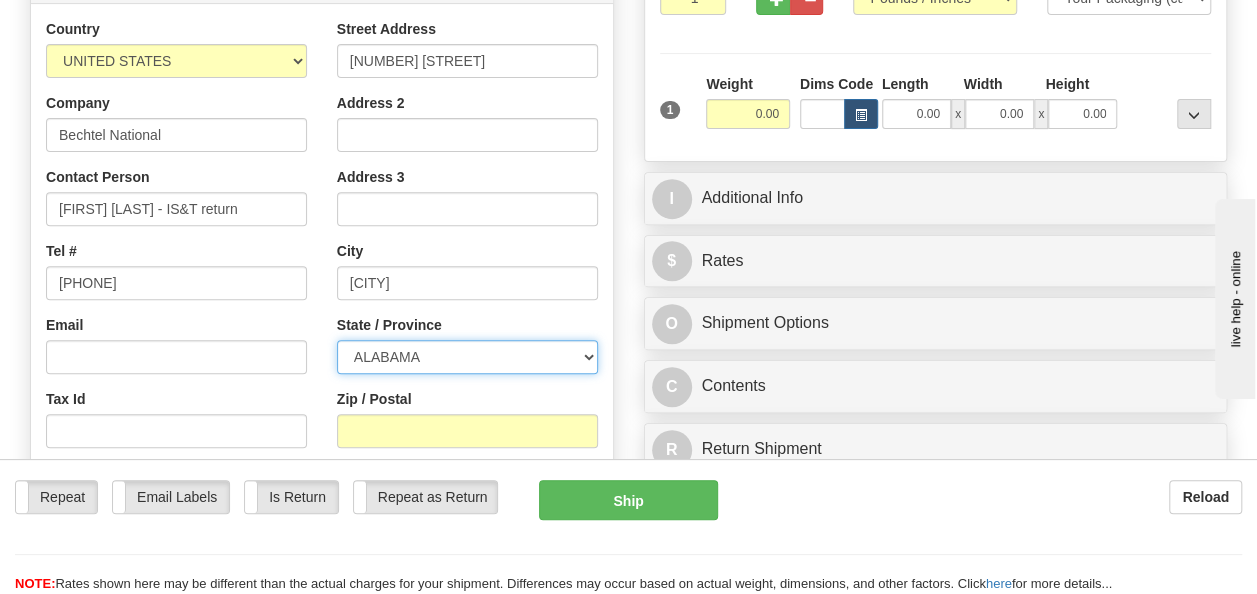select on "CO" 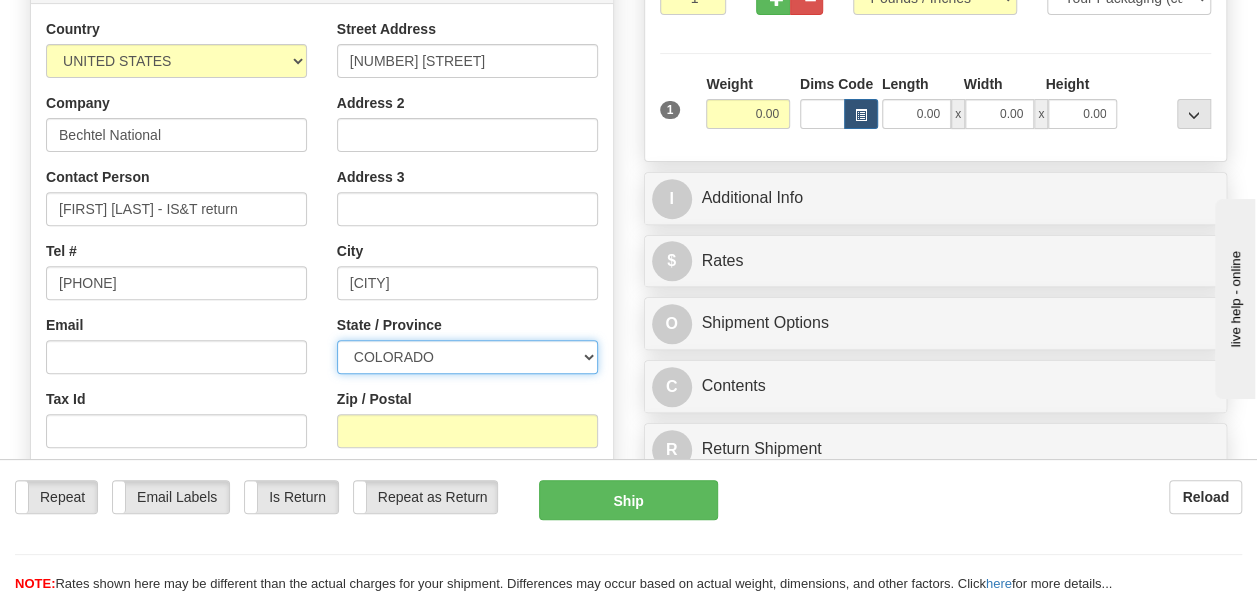 click on "ALABAMA ALASKA ARIZONA ARKANSAS Armed Forces America Armed Forces Europe Armed Forces Pacific CALIFORNIA COLORADO CONNECTICUT DELAWARE DISTRICT OF COLUMBIA FLORIDA GEORGIA HAWAII IDAHO ILLINOIS INDIANA IOWA KANSAS KENTUCKY LOUISIANA MAINE MARYLAND MASSACHUSETTS MICHIGAN MINNESOTA MISSISSIPPI MISSOURI MONTANA NEBRASKA NEVADA NEW HAMPSHIRE NEW JERSEY NEW MEXICO NEW YORK NORTH CAROLINA NORTH DAKOTA OHIO OKLAHOMA OREGON PENNSYLVANIA PUERTO RICO RHODE ISLAND SOUTH CAROLINA SOUTH DAKOTA TENNESSEE TEXAS UTAH VERMONT VIRGINIA WASHINGTON STATE WEST VIRGINIA WISCONSIN WYOMING" at bounding box center (467, 357) 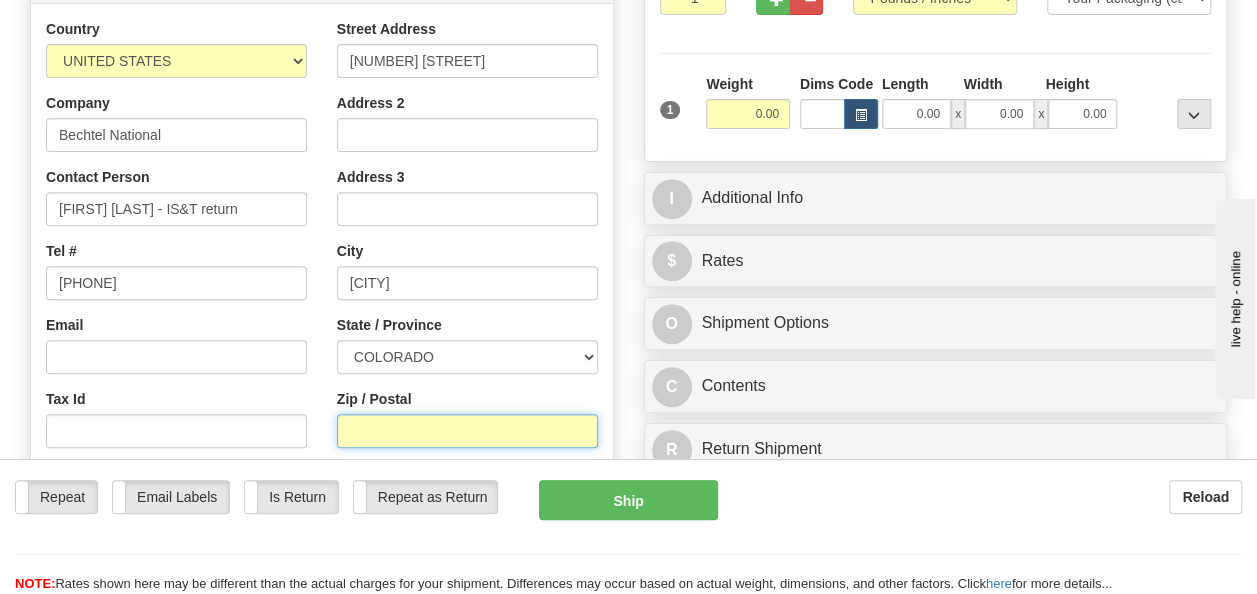 click on "Zip / Postal" at bounding box center [467, 431] 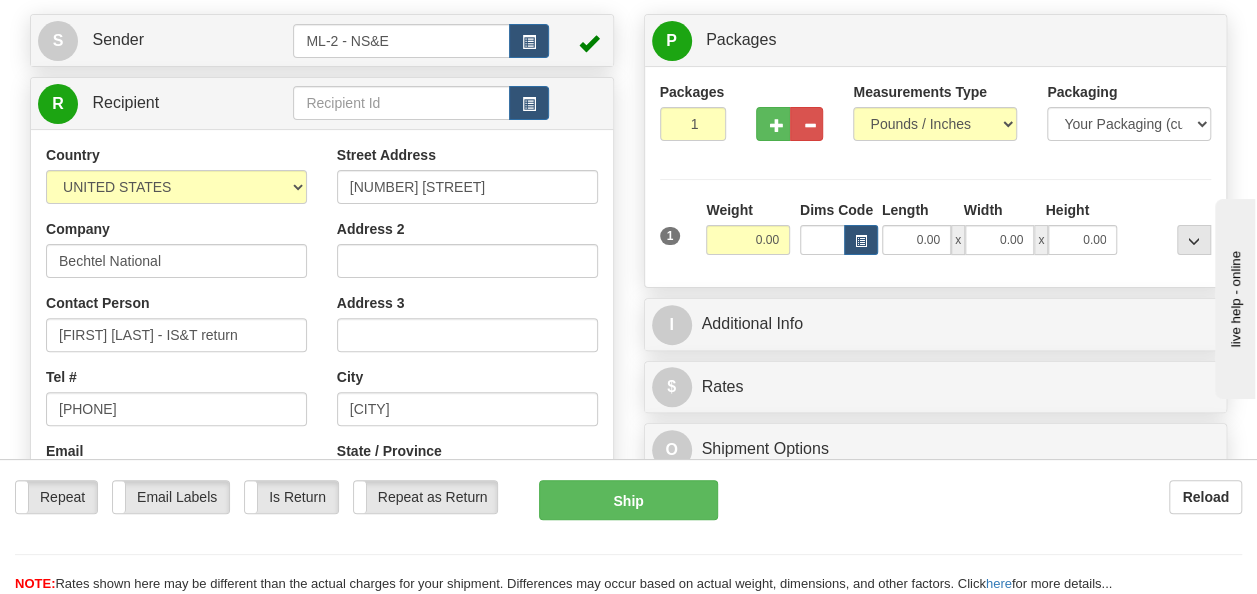 scroll, scrollTop: 100, scrollLeft: 0, axis: vertical 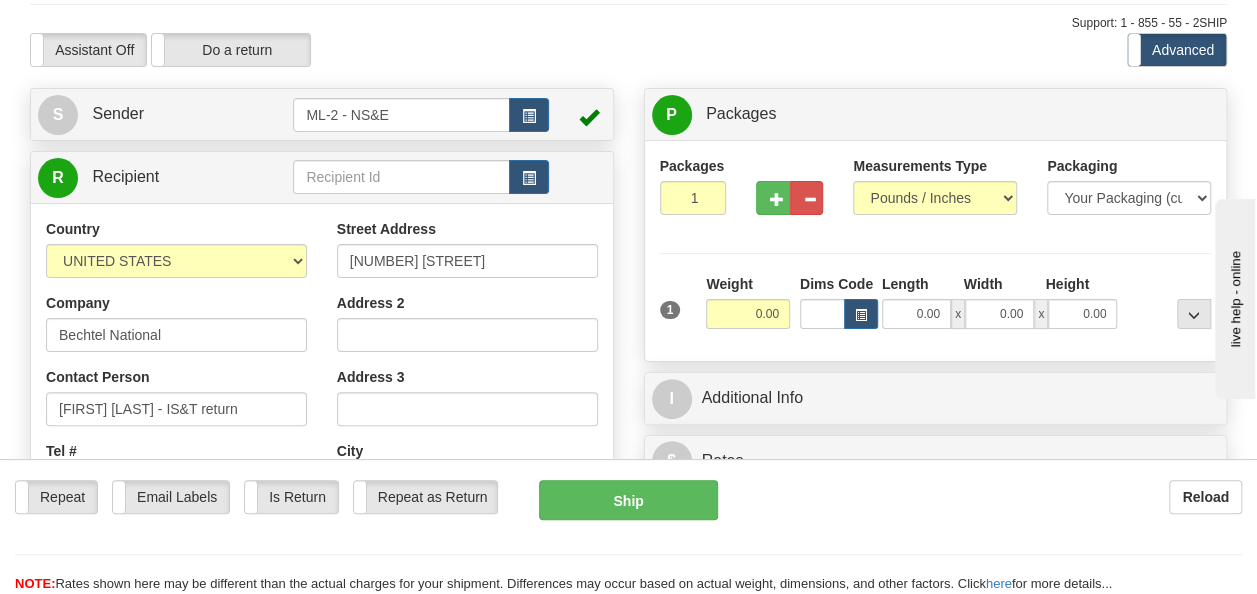 type on "80524" 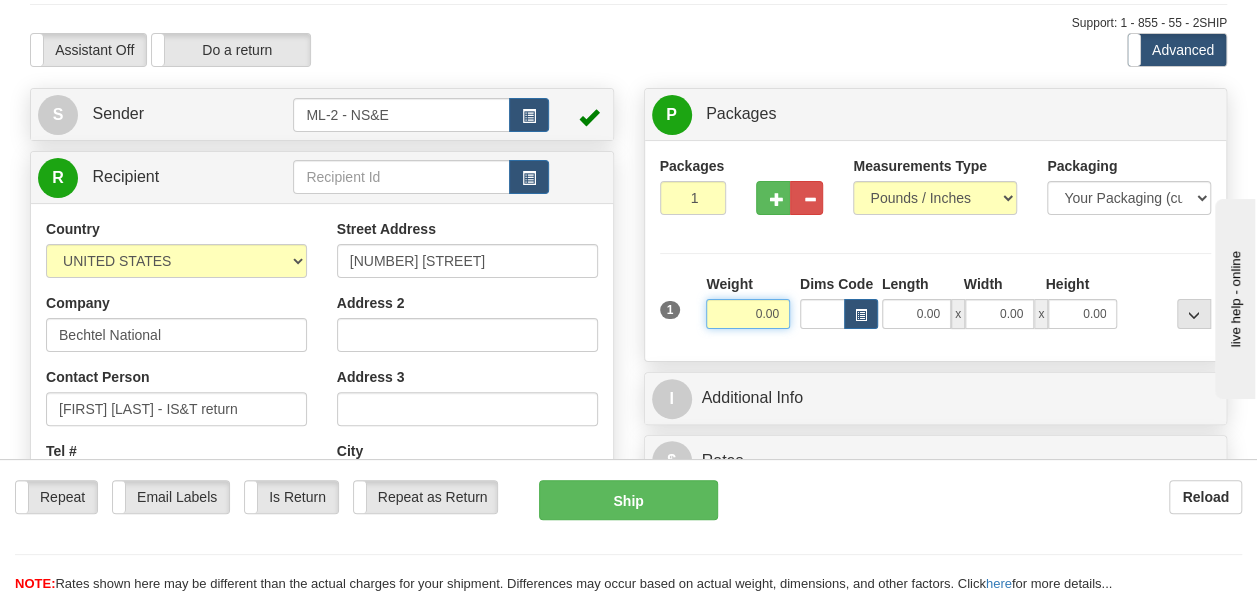 click on "0.00" at bounding box center [748, 314] 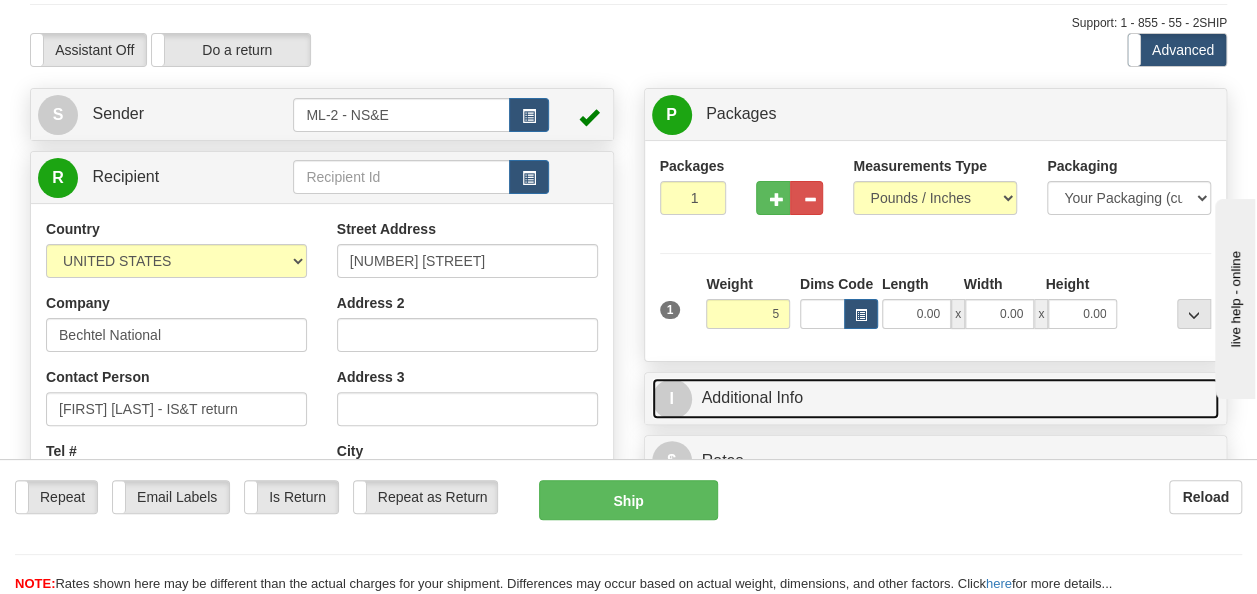 type on "5.00" 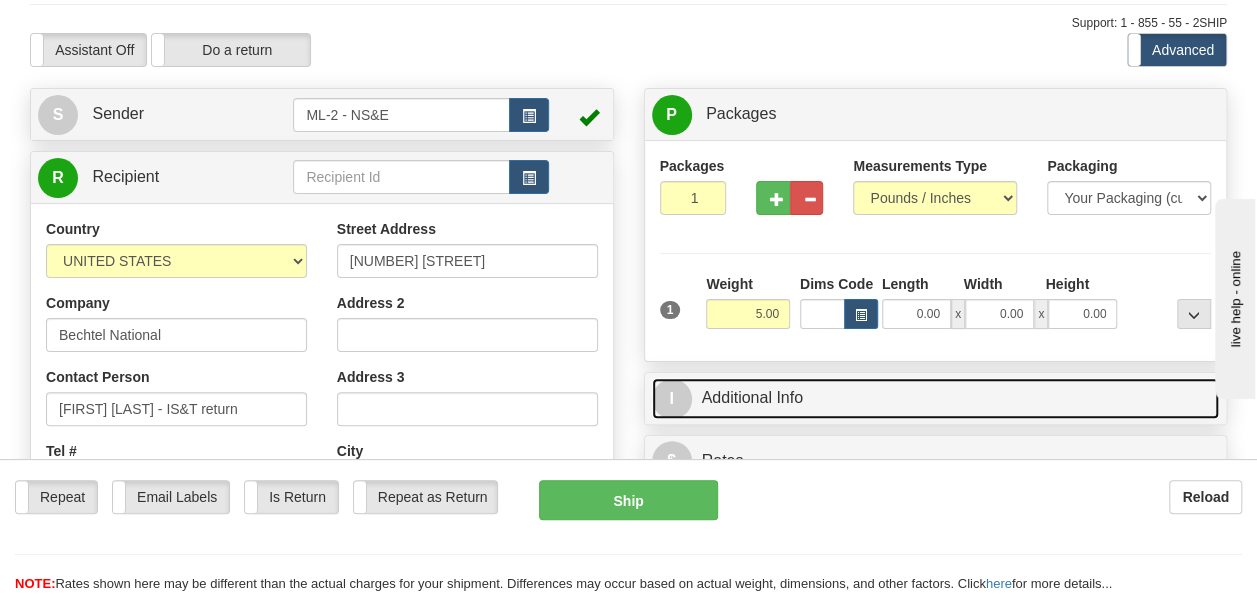 click on "I Additional Info" at bounding box center (936, 398) 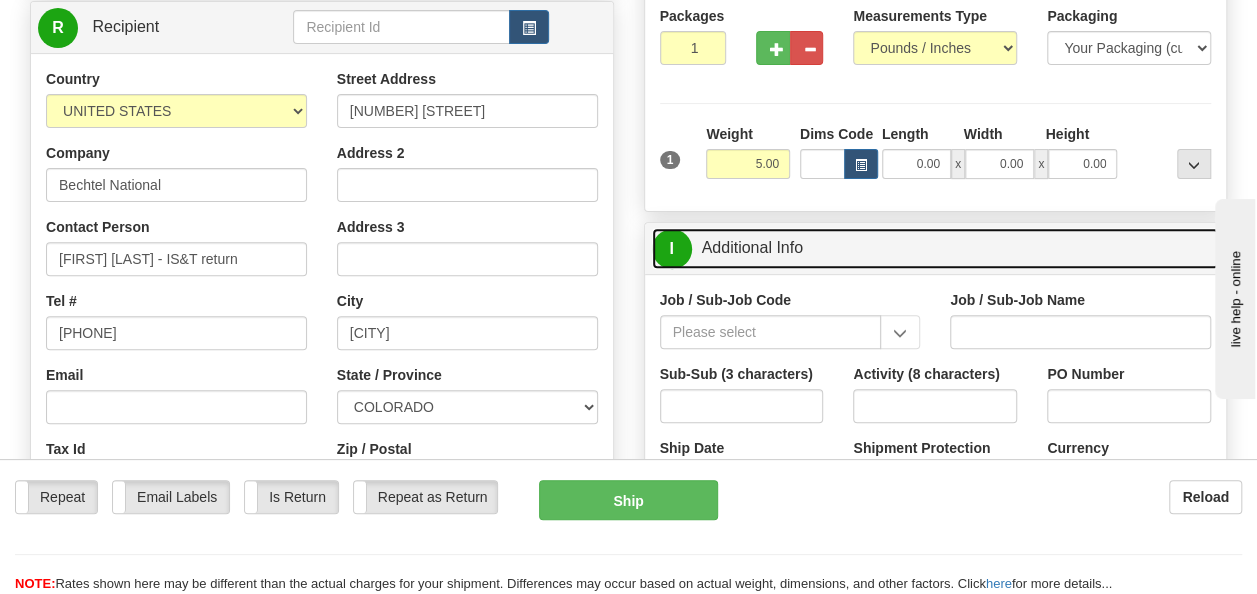 scroll, scrollTop: 300, scrollLeft: 0, axis: vertical 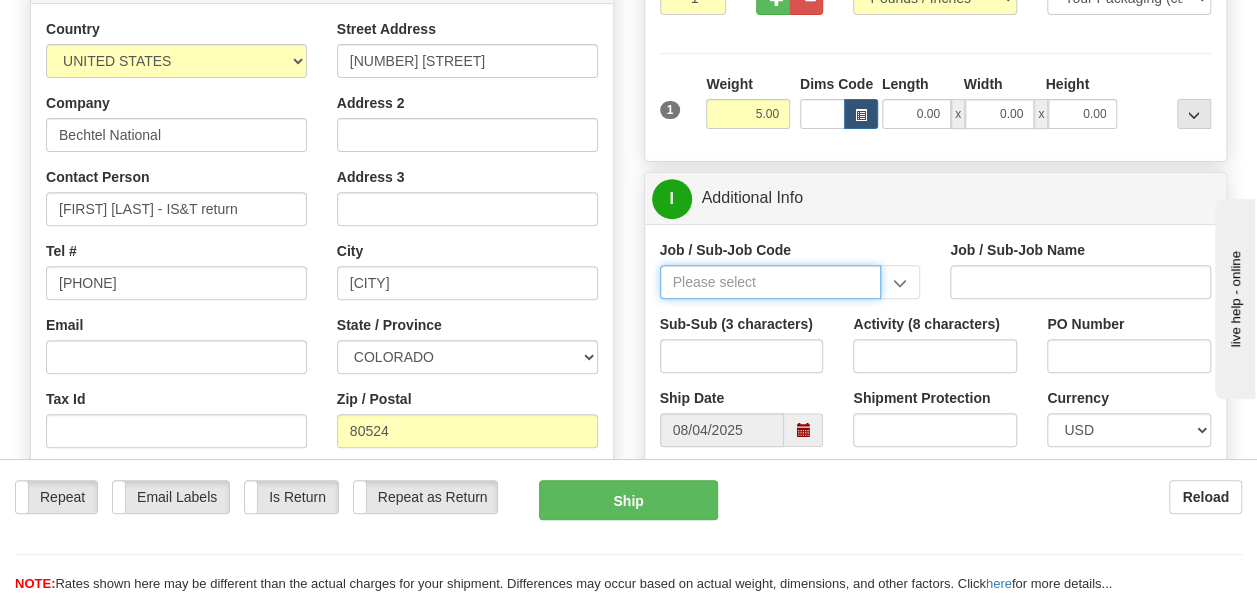 click on "Job / Sub-Job Code" at bounding box center (771, 282) 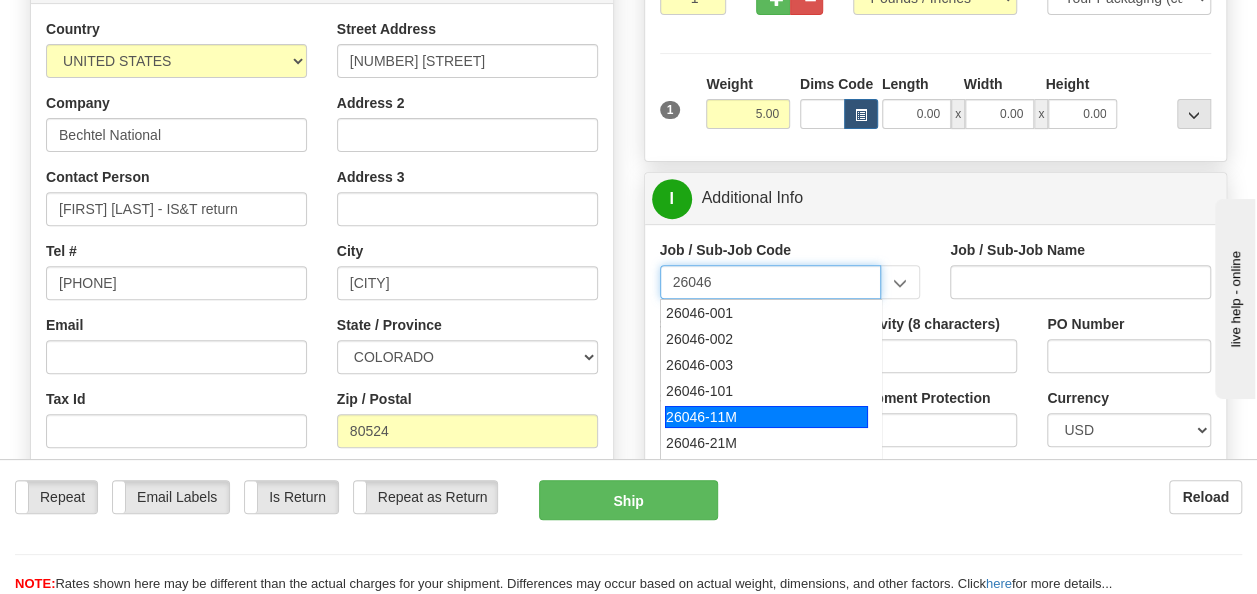 click on "26046-11M" at bounding box center [766, 417] 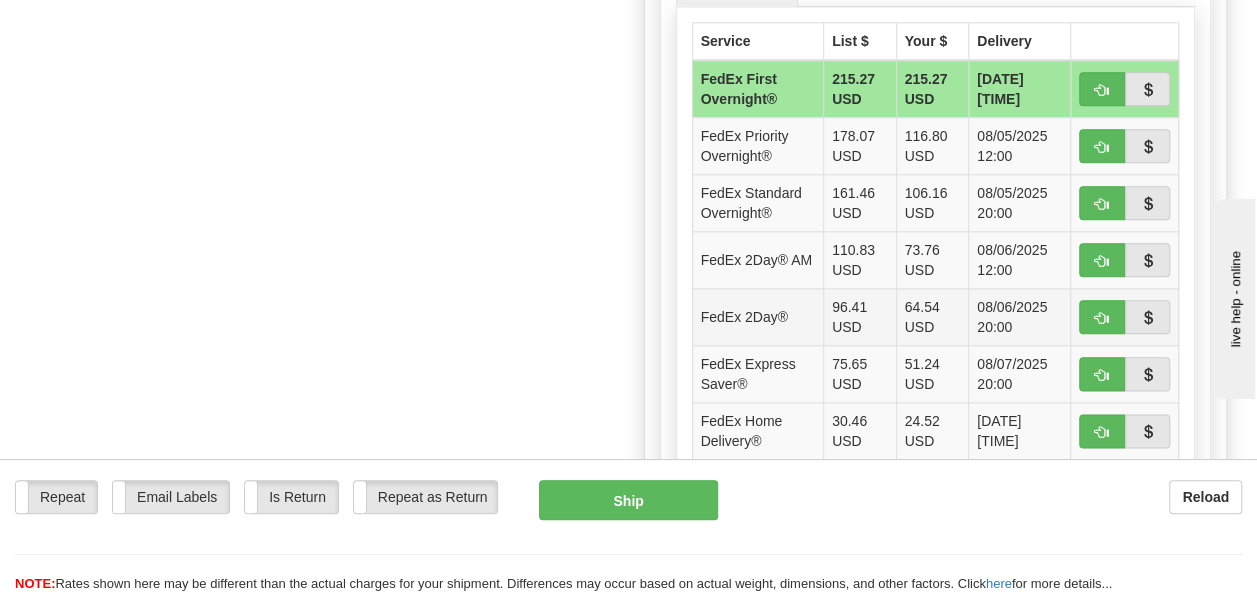 scroll, scrollTop: 1100, scrollLeft: 0, axis: vertical 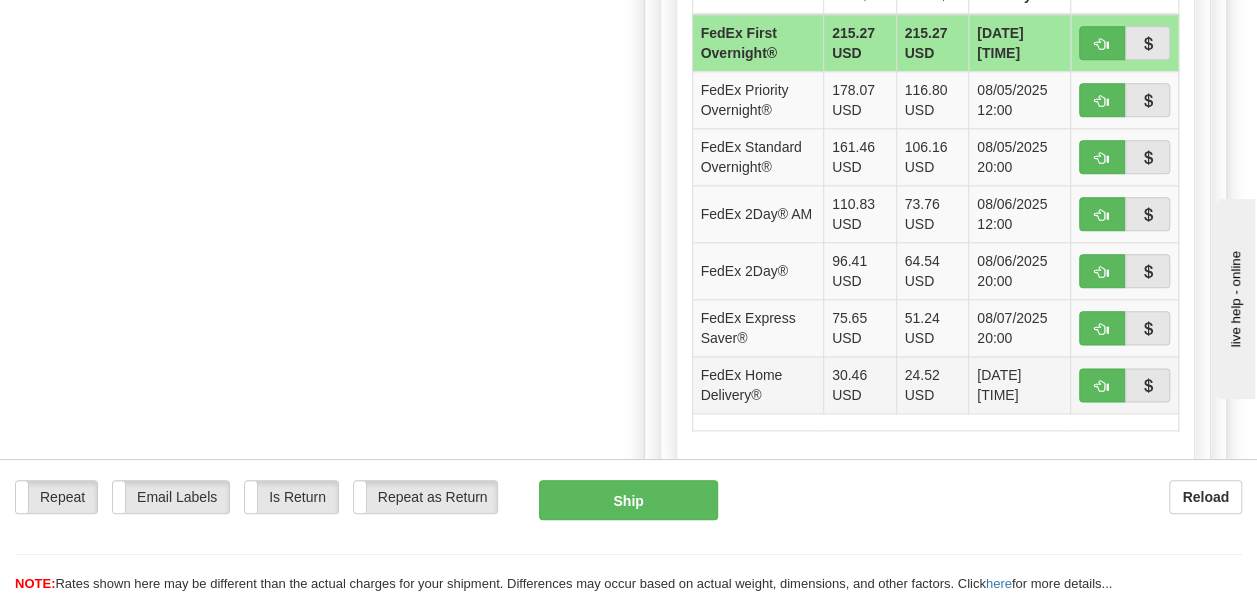 click on "24.52 USD" at bounding box center (932, 384) 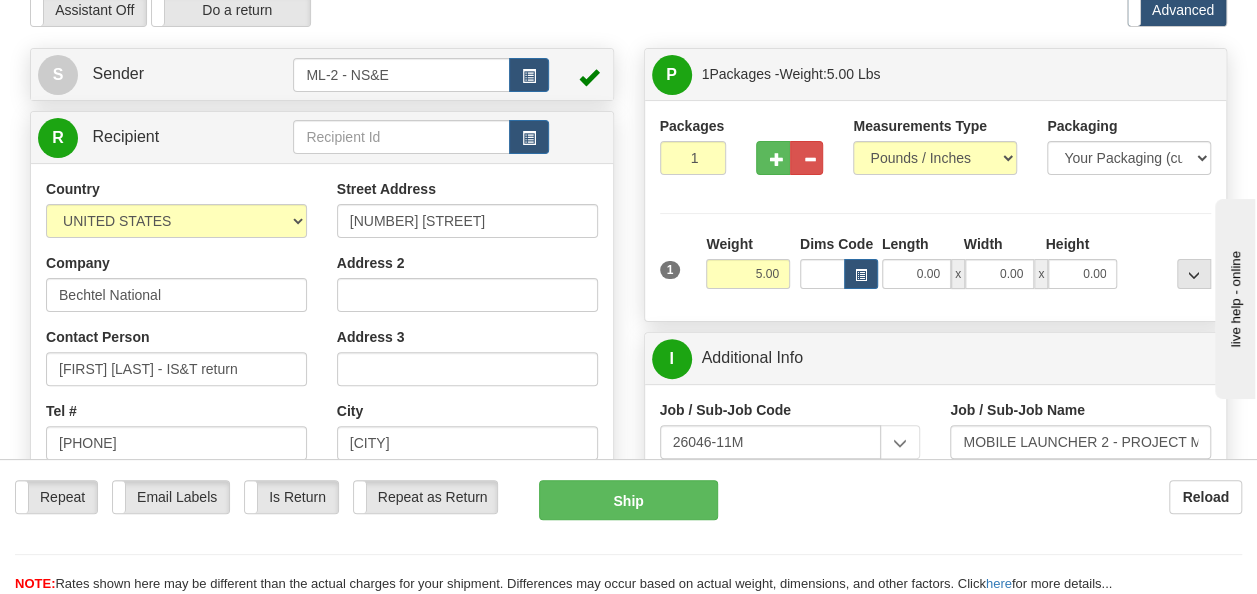 scroll, scrollTop: 100, scrollLeft: 0, axis: vertical 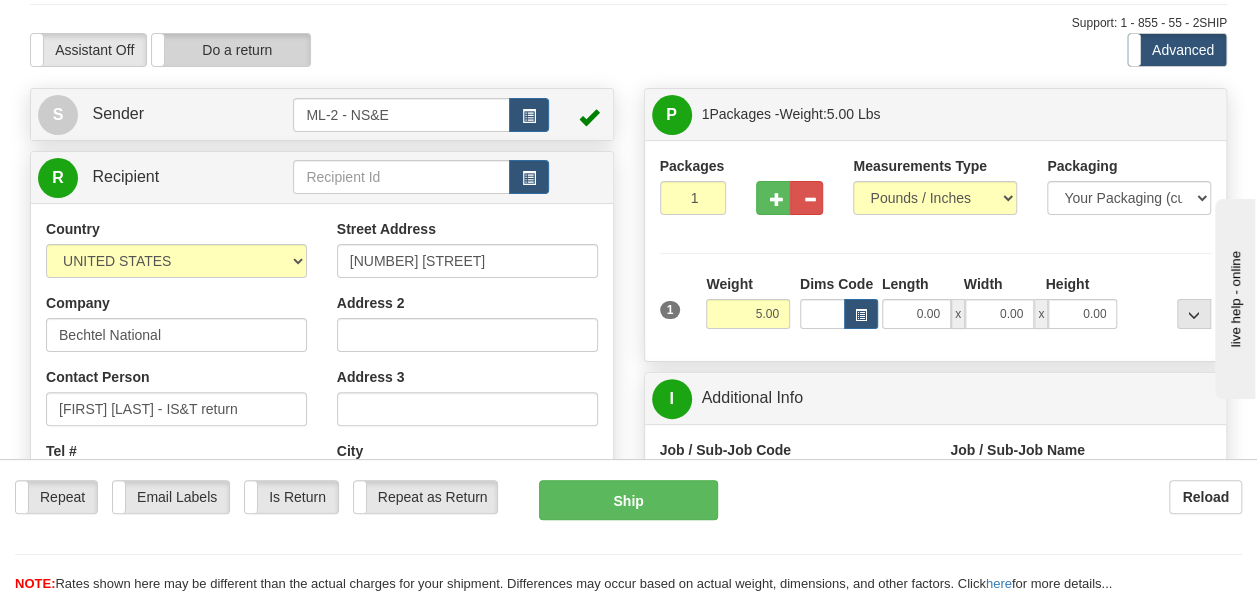 click on "Do a return" at bounding box center (231, 50) 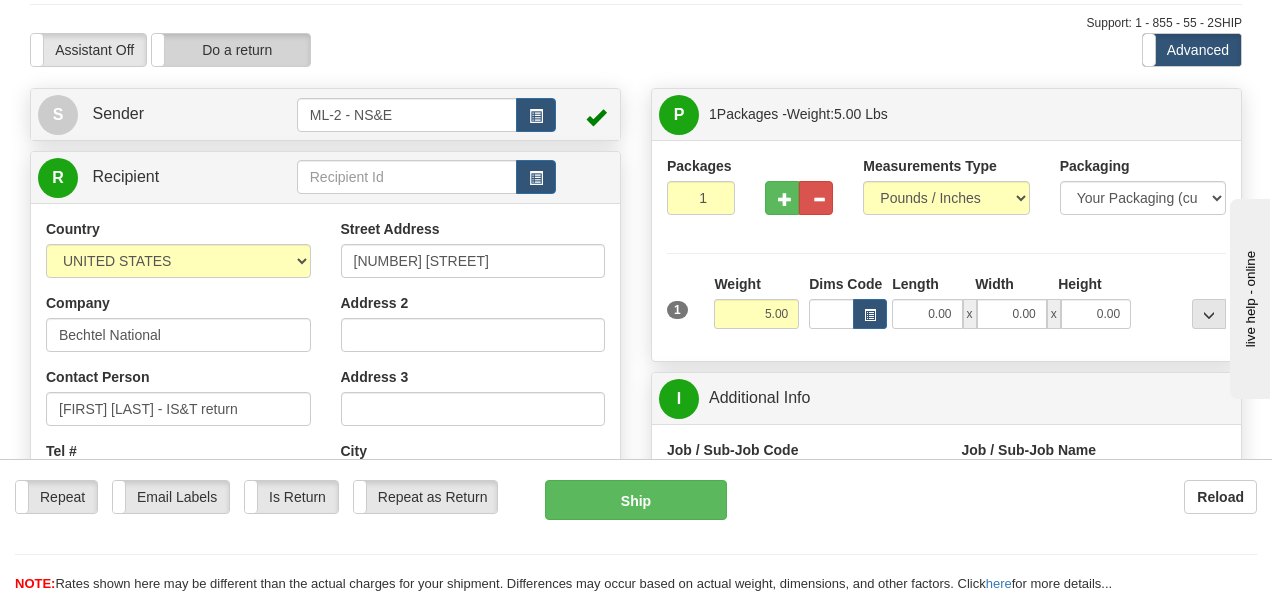 type 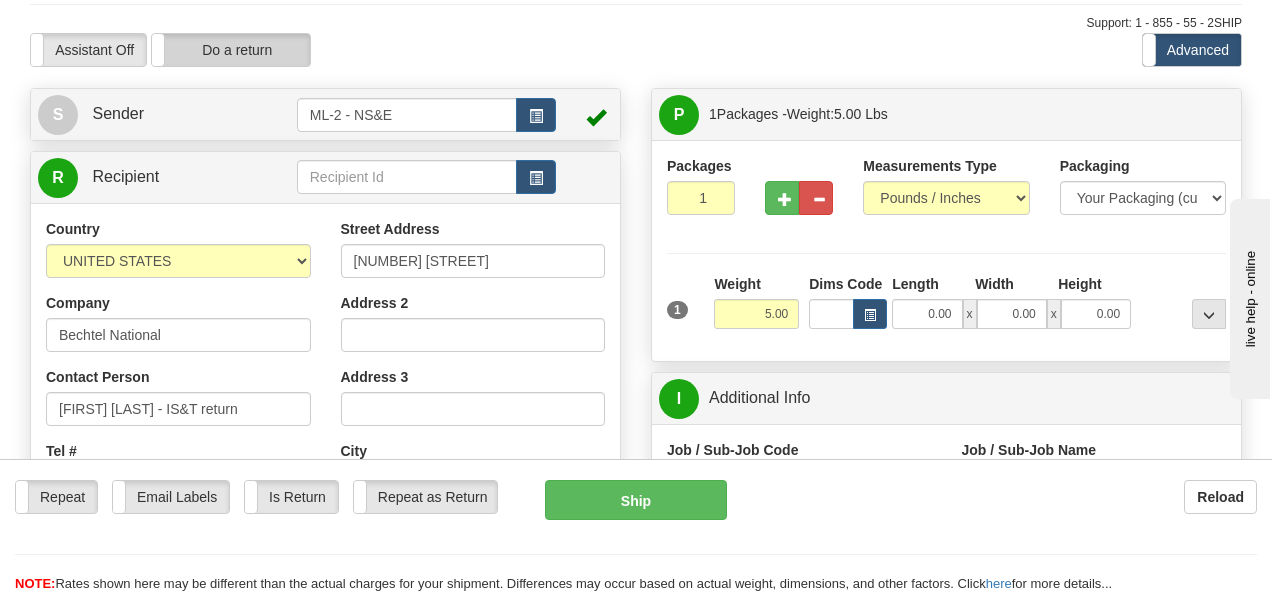 type on "ML-2 - NS&E" 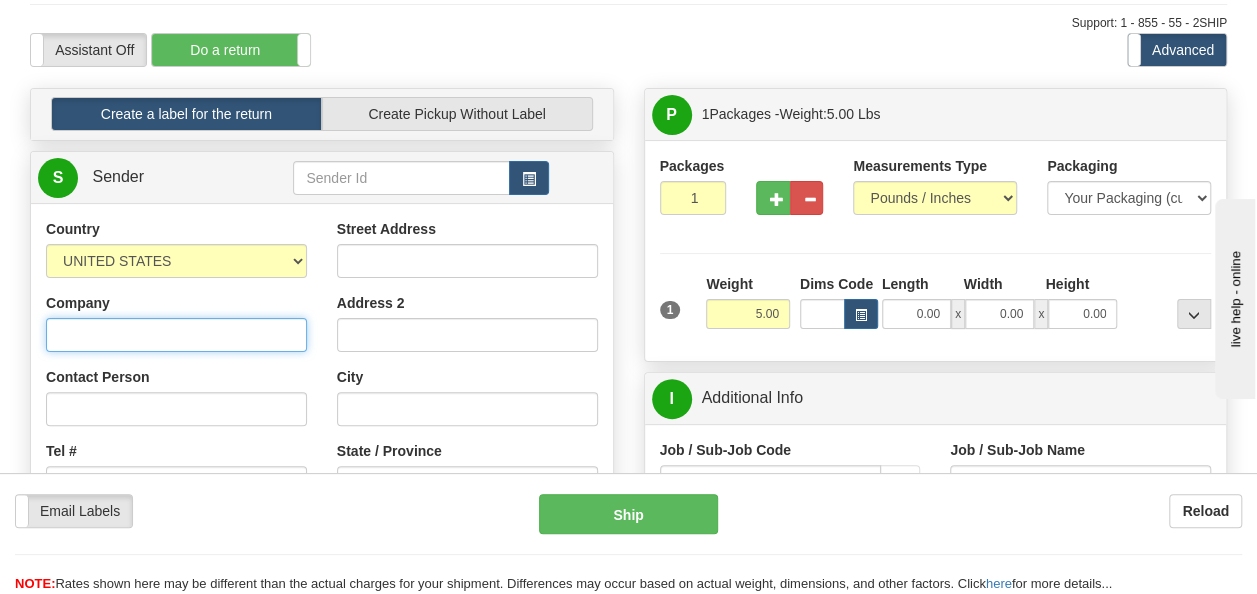 click on "Company" at bounding box center [176, 335] 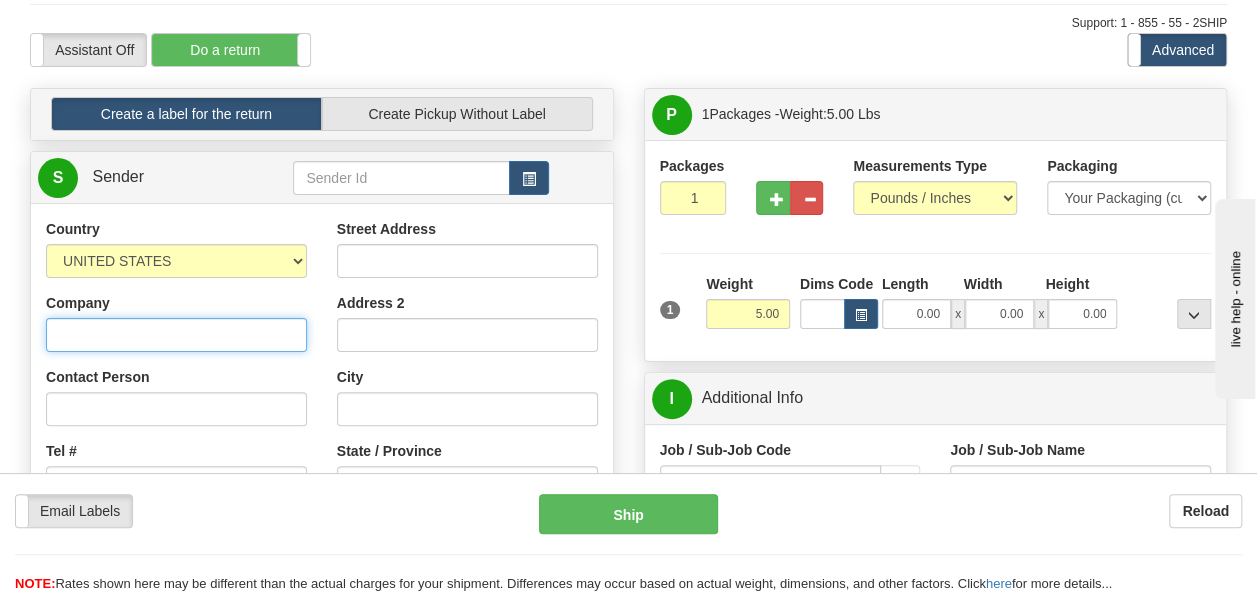 click on "Company" at bounding box center [176, 335] 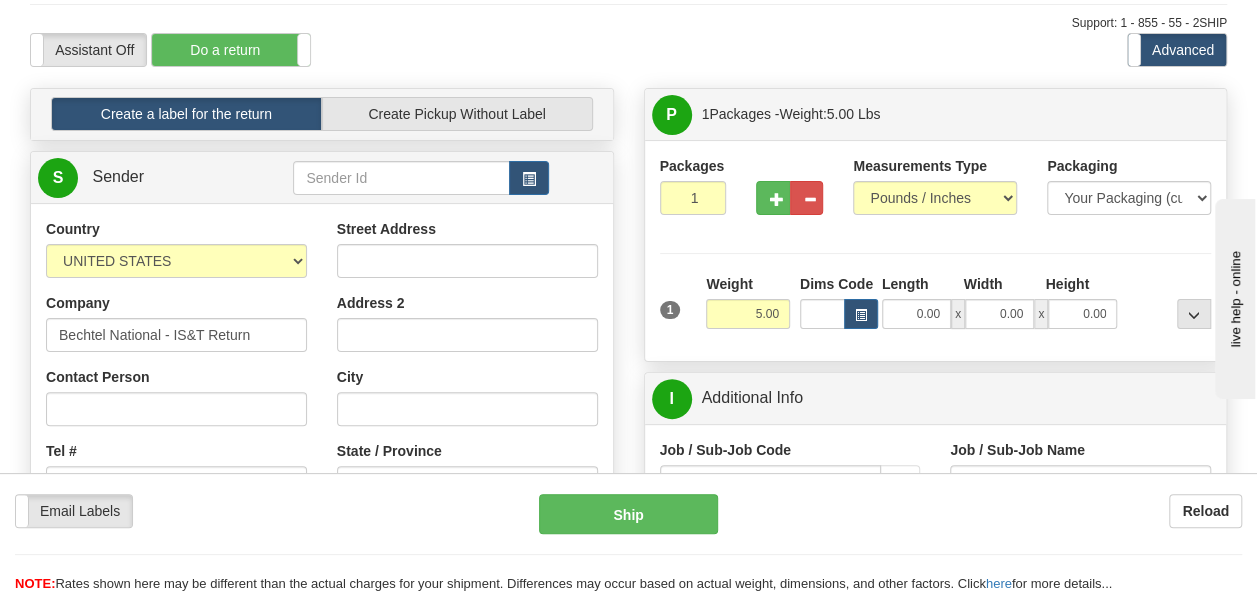 type on "[FIRST] [LAST]" 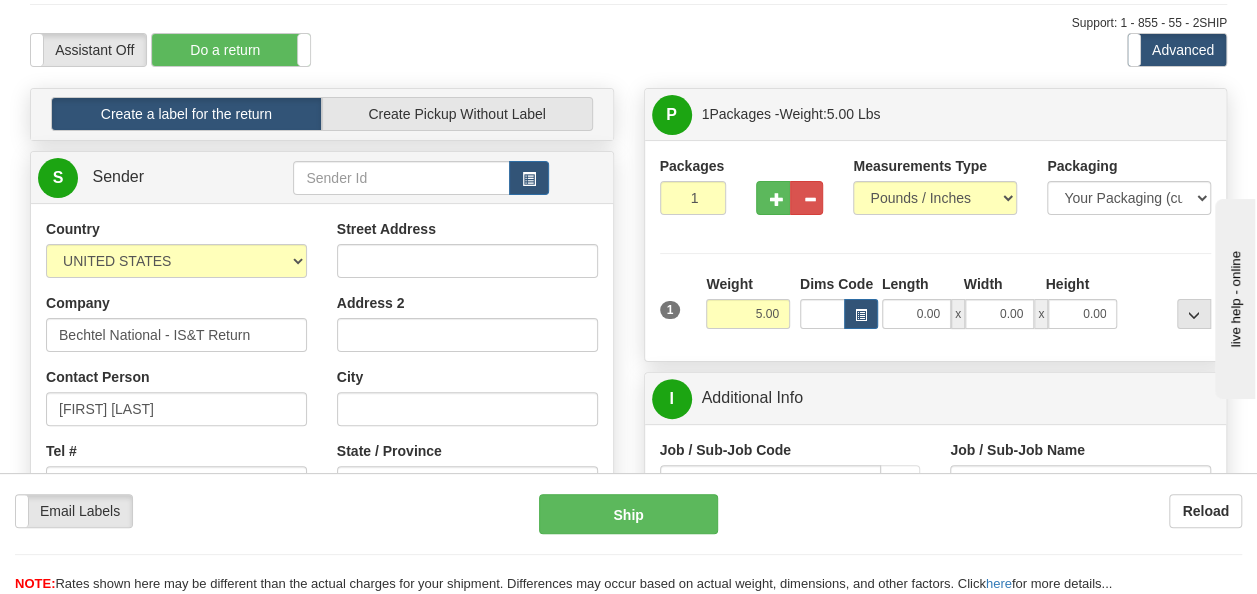 type on "[PHONE]" 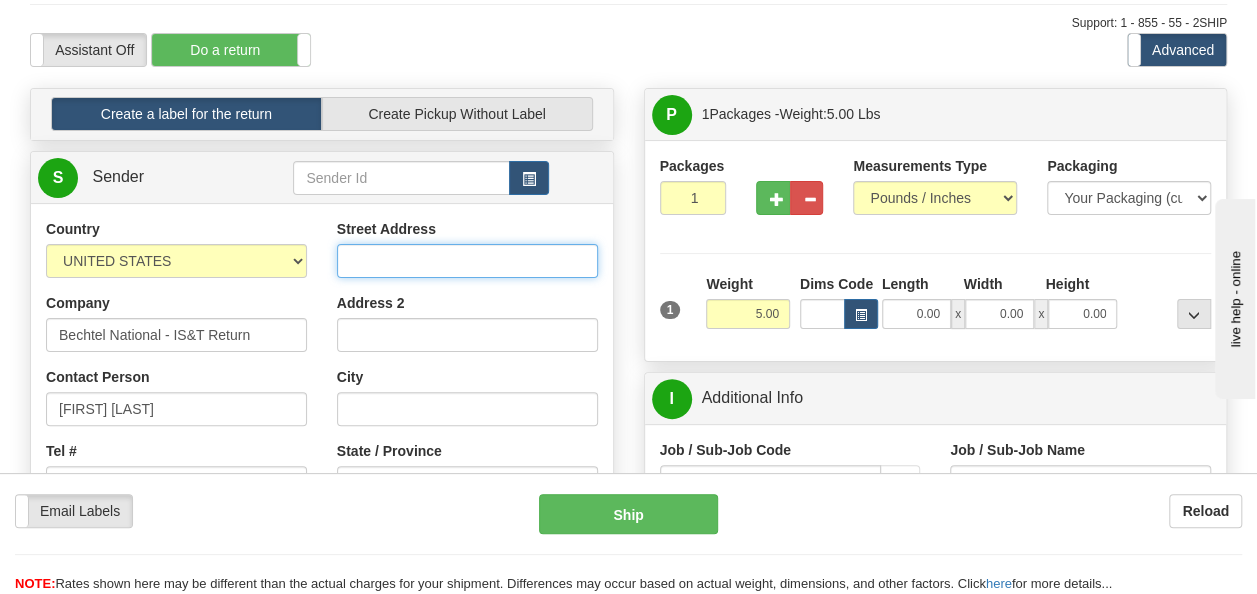 type on "[NUMBER] [STREET]" 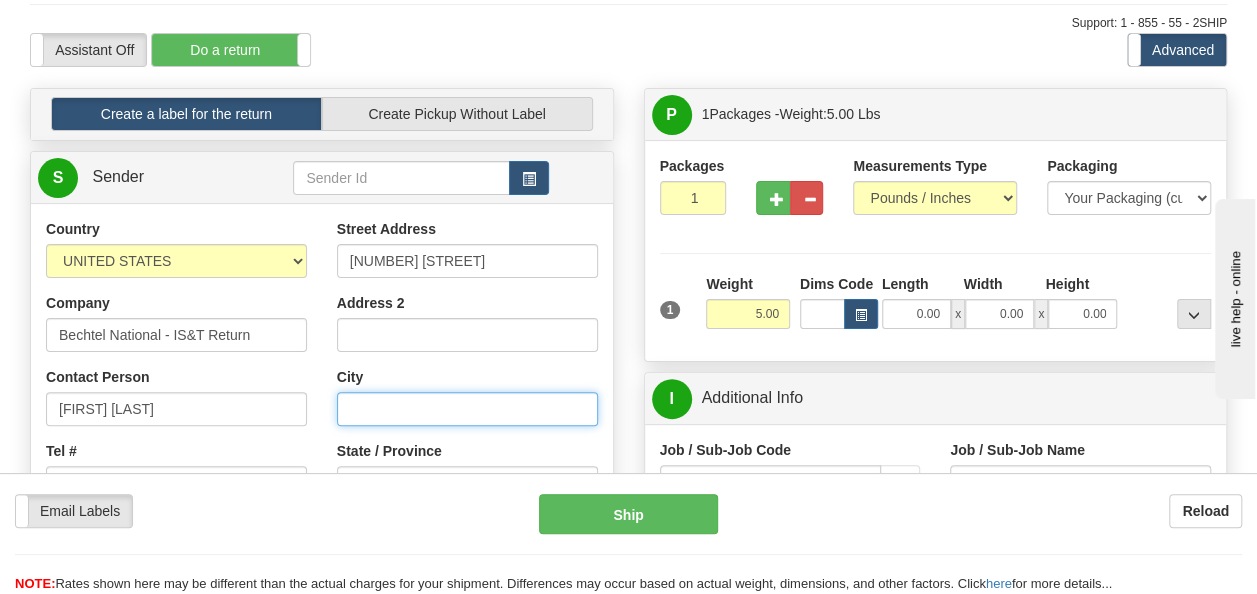 type on "Belle Isle" 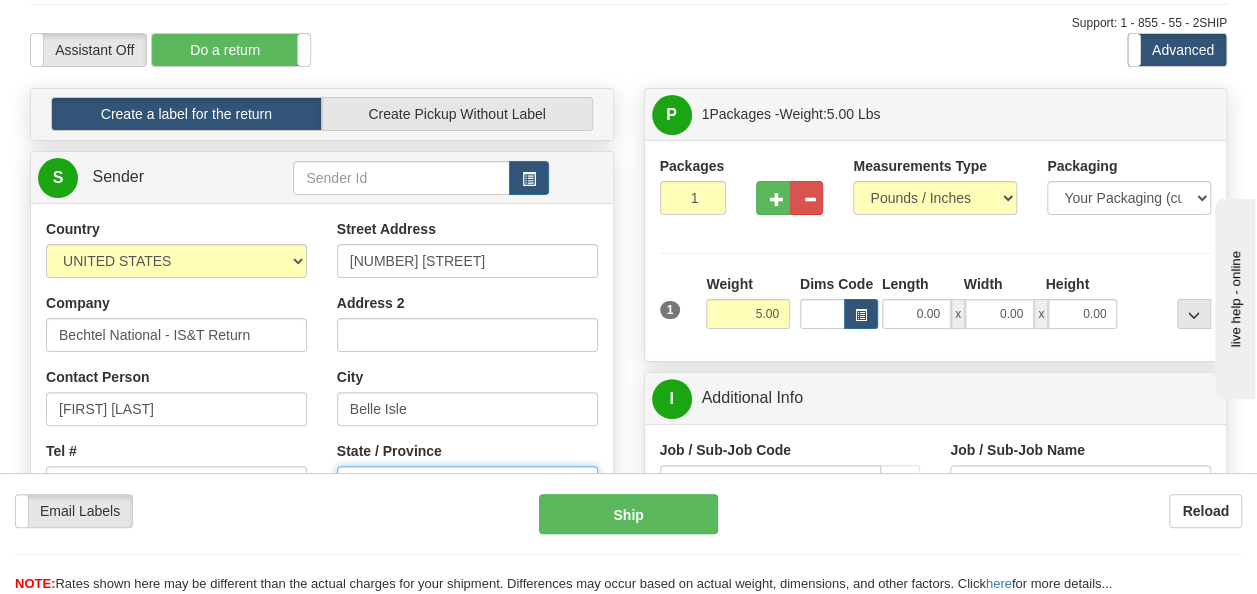 select on "FL" 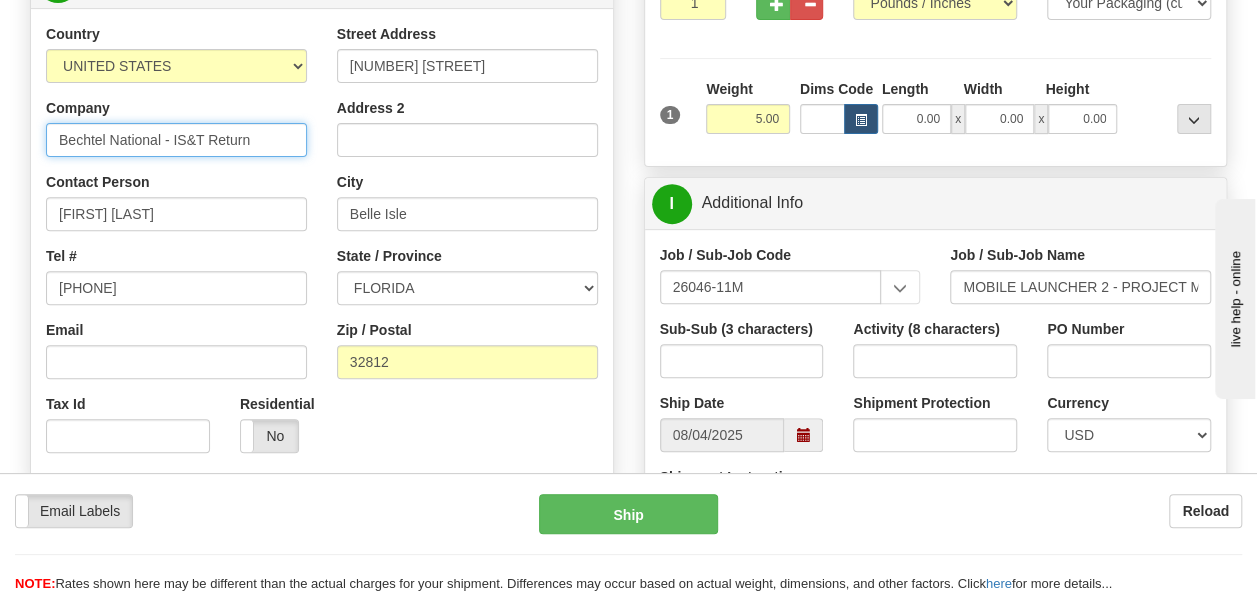 scroll, scrollTop: 300, scrollLeft: 0, axis: vertical 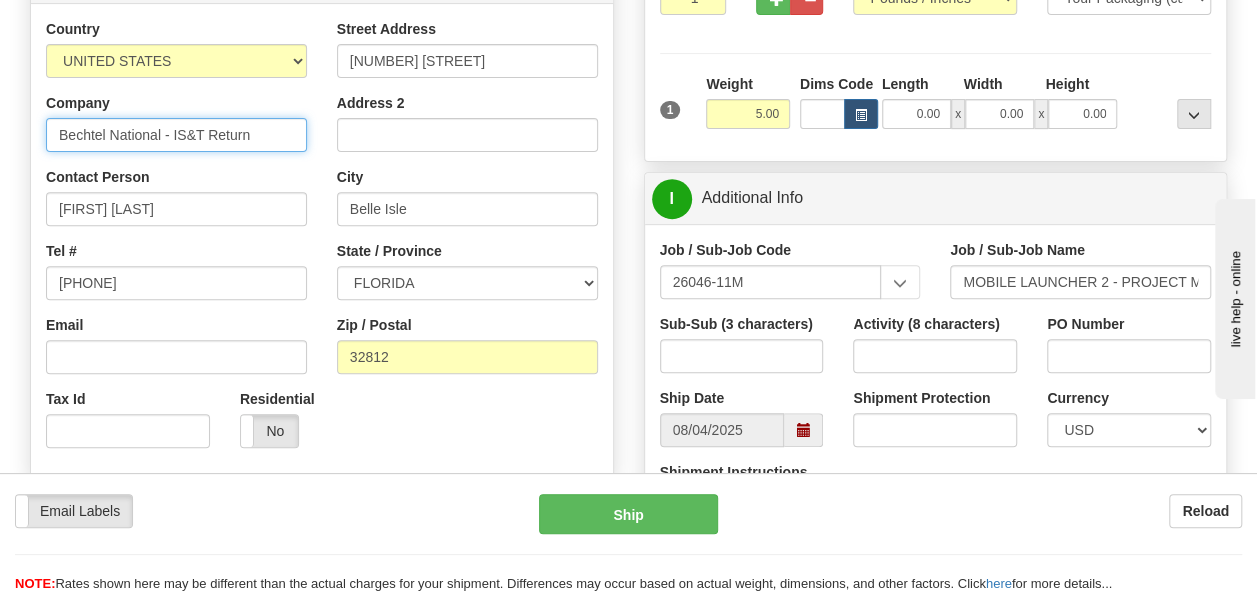 drag, startPoint x: 163, startPoint y: 134, endPoint x: 252, endPoint y: 134, distance: 89 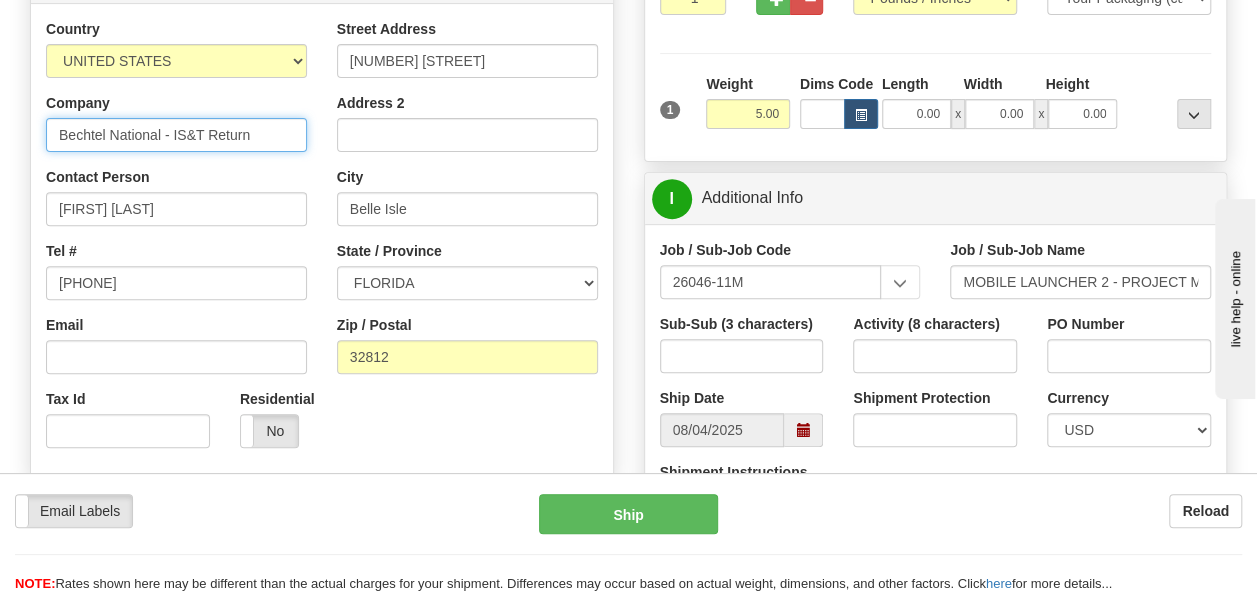 click on "Bechtel National - IS&T Return" at bounding box center [176, 135] 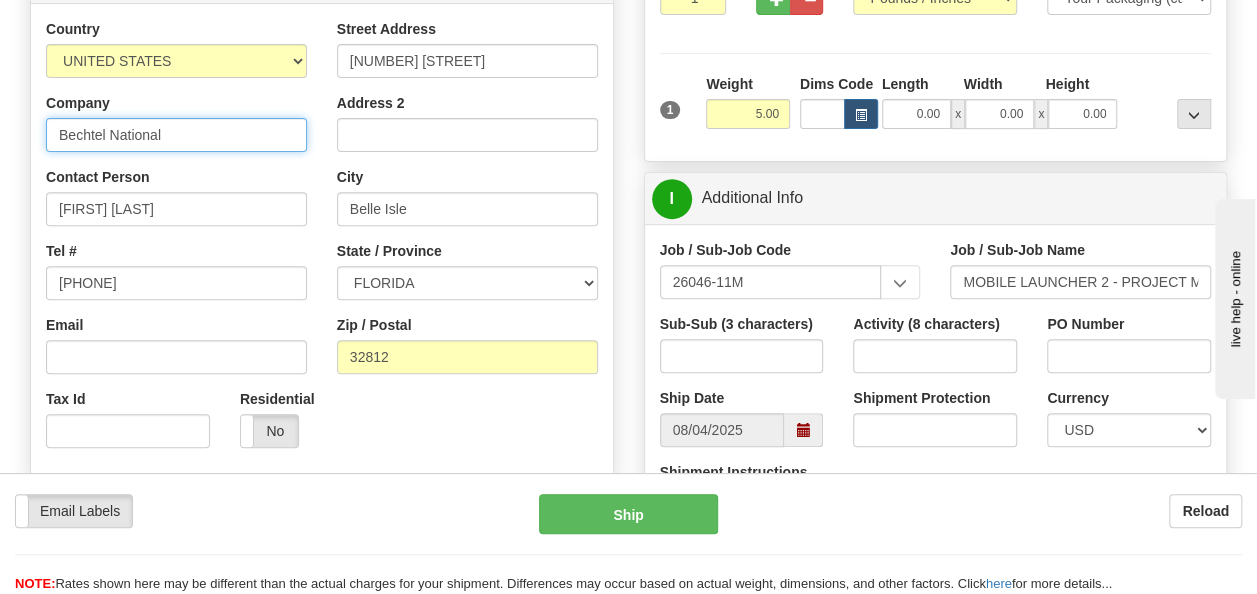 type on "Bechtel National" 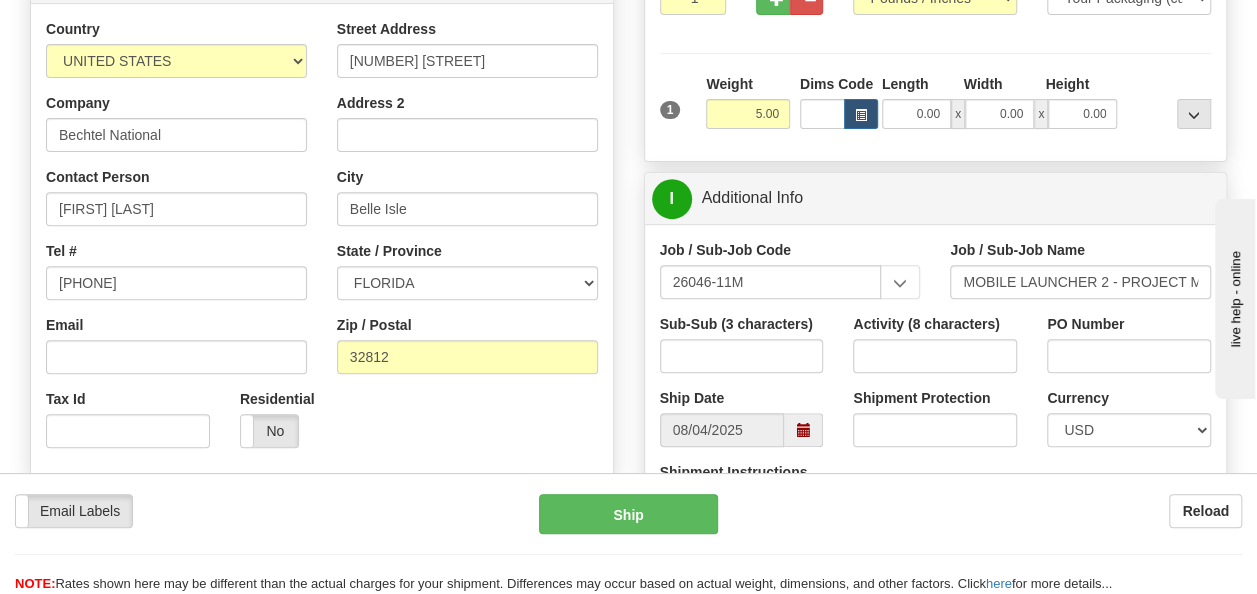 click on "Country
AFGHANISTAN
ALAND ISLANDS
ALBANIA
ALGERIA
AMERICAN SAMOA
ANDORRA
ANGOLA
ANGUILLA
ANTIGUA AND BARBUDA
ARGENTINA
ARMENIA
ARUBA
AUSTRALIA
AUSTRIA
AZERBAIJAN
AZORES
BAHAMAS
BAHRAIN
BANGLADESH
BARBADOS
BELARUS
BELGIUM
BELIZE
BENIN
BERMUDA
BHUTAN
BOLIVIA
BONAIRE, SAINT EUSTATIUS AND SABA
BOSNIA
BOTSWANA
BOUVET ISLAND
BRAZIL
BRITISH INDIAN OCEAN TERRITORY
BRITISH VIRGIN ISLANDS
BRUNEI
BULGARIA
BURKINA FASO
BURUNDI
CAMBODIA
CAMEROON
CANADA
CANARY ISLANDS
CAPE VERDE
CAYMAN ISLANDS
CENTRAL AFRICAN REPUBLIC
CHAD
CHILE
CHINA
CHRISTMAS ISLAND
COCOS (KEELING) ISLANDS
COLOMBIA
COMOROS
CONGO
CONGO, DEMOCRATIC REPUBLIC OF
COOK ISLANDS
COSTA RICA
CROATIA
CURAÇAO
CYPRUS
CZECH REPUBLIC
DENMARK
DJIBOUTI
DOMINICA
DOMINICAN REPUBLIC
EAST TIMOR
ECUADOR
EGYPT
EL SALVADOR
EQUATORIAL GUINEA
ERITREA
ESTONIA
ETHIOPIA" at bounding box center (322, 241) 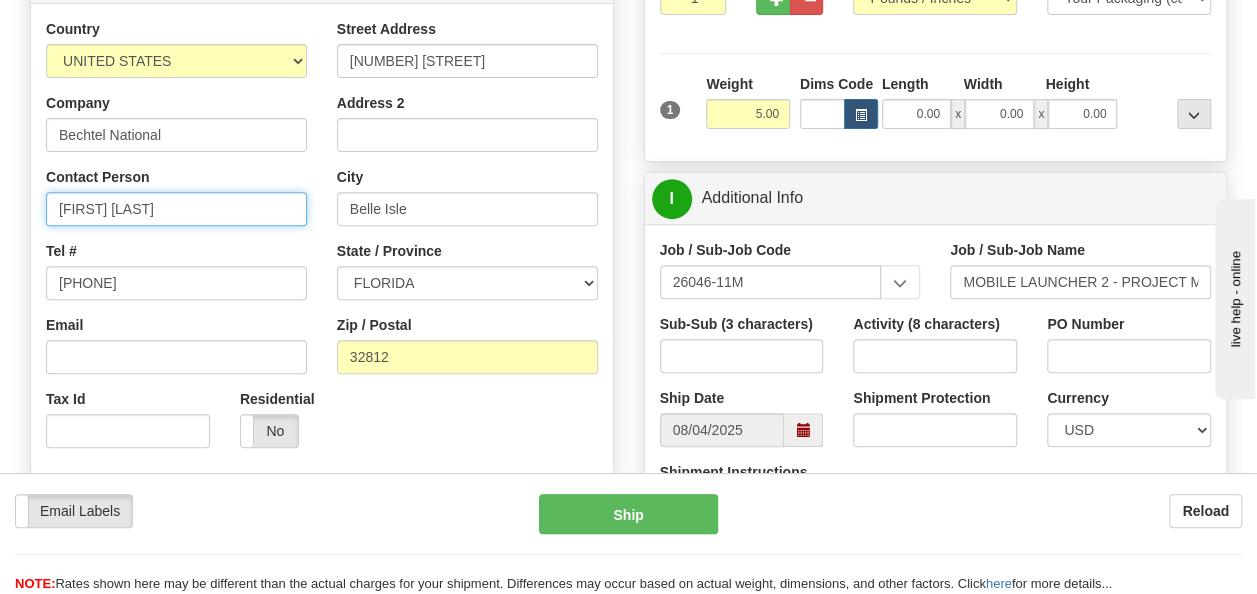 click on "[FIRST] [LAST]" at bounding box center [176, 209] 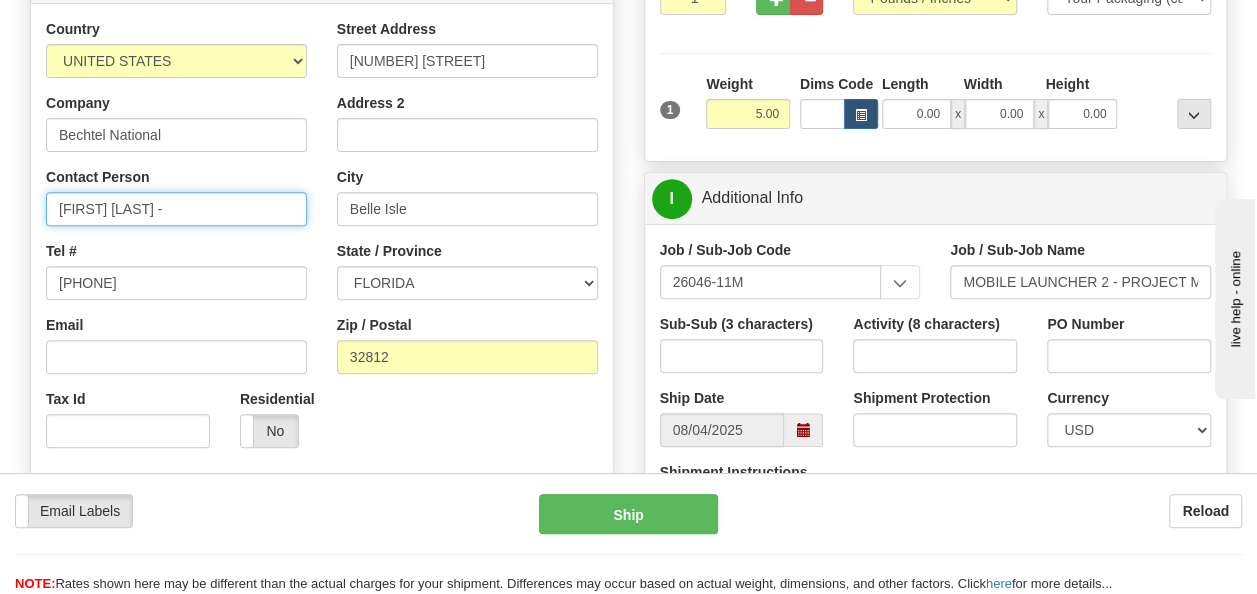 paste on "- IS&T Return" 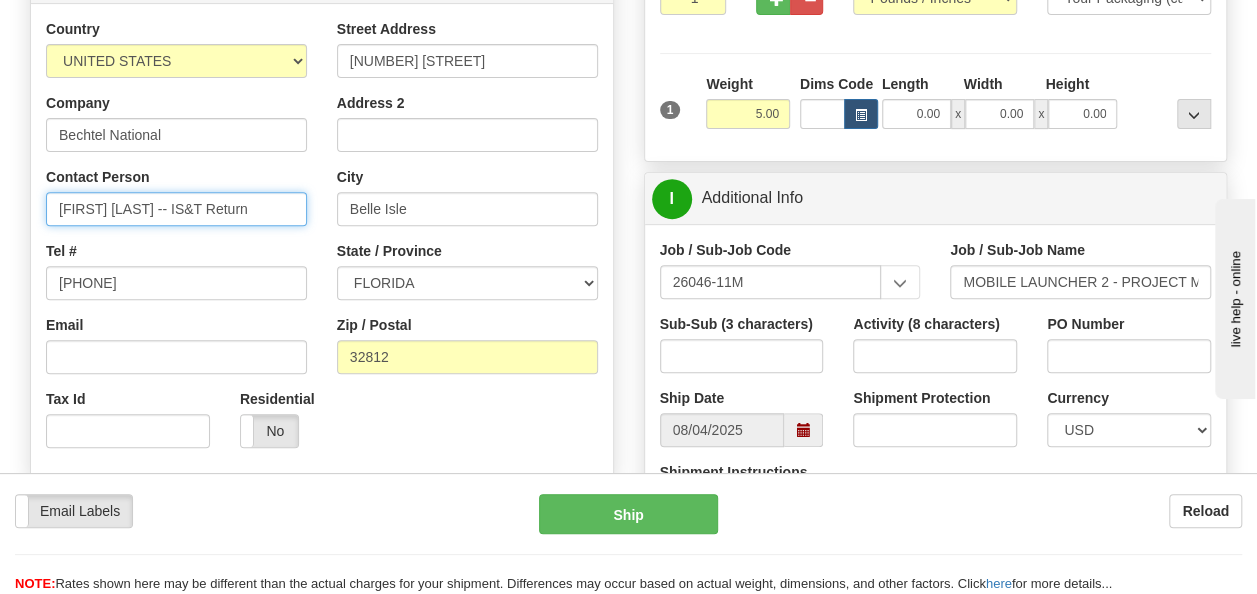 type on "[FIRST] [LAST] -- IS&T Return" 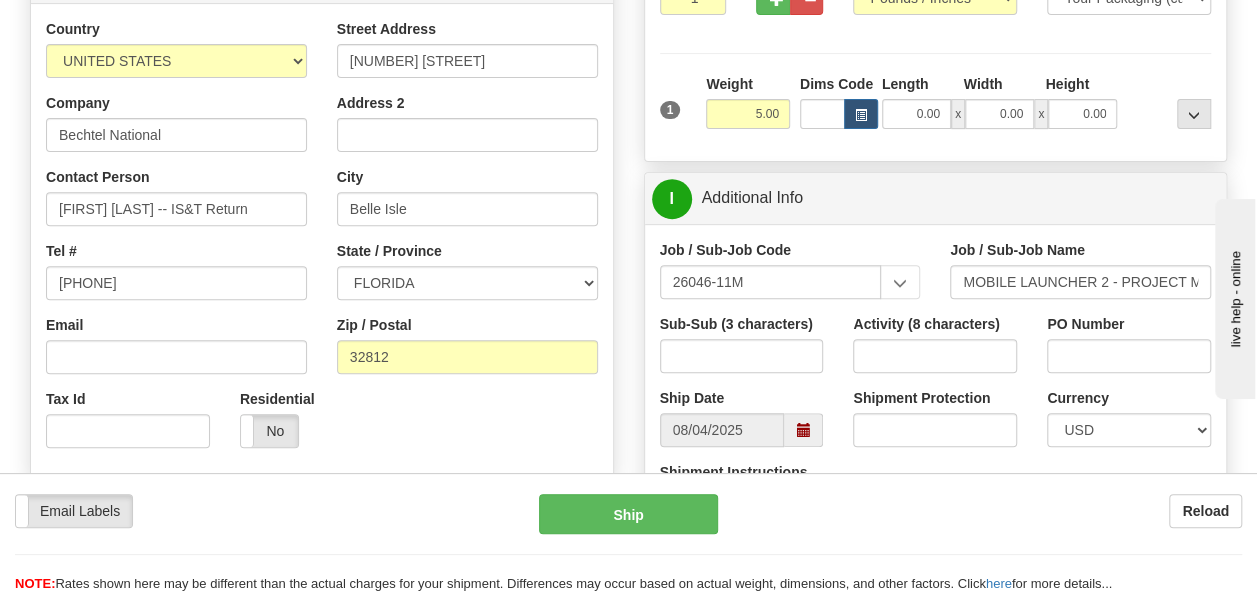 drag, startPoint x: 495, startPoint y: 39, endPoint x: 394, endPoint y: 68, distance: 105.080925 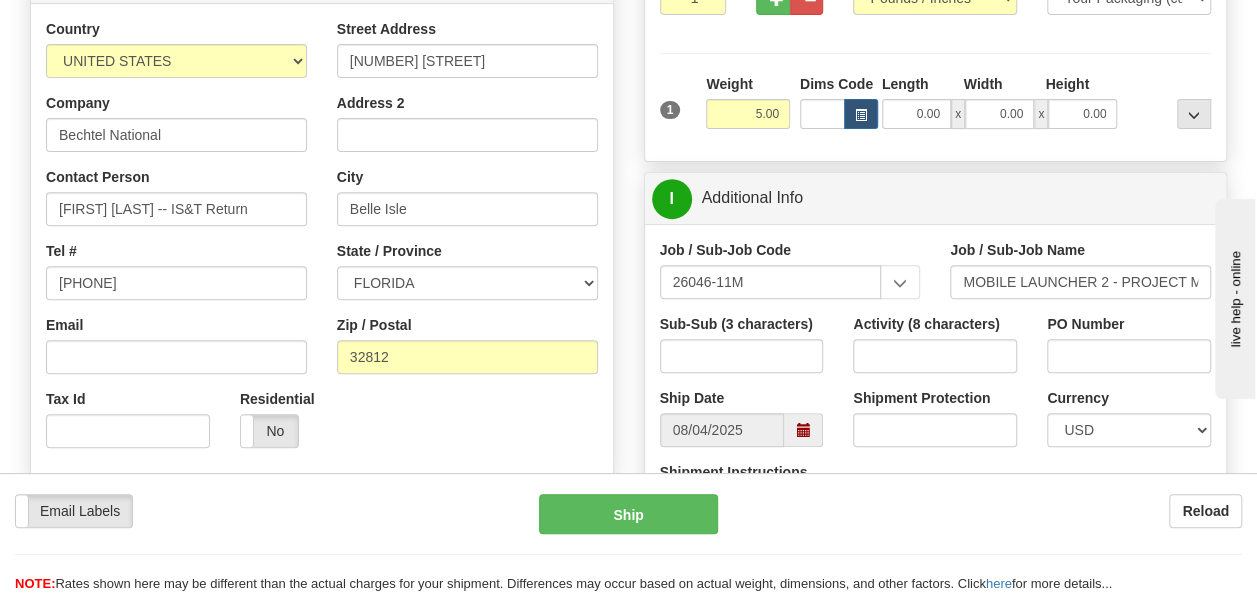 click on "Street Address
[NUMBER] [STREET]" at bounding box center [467, 48] 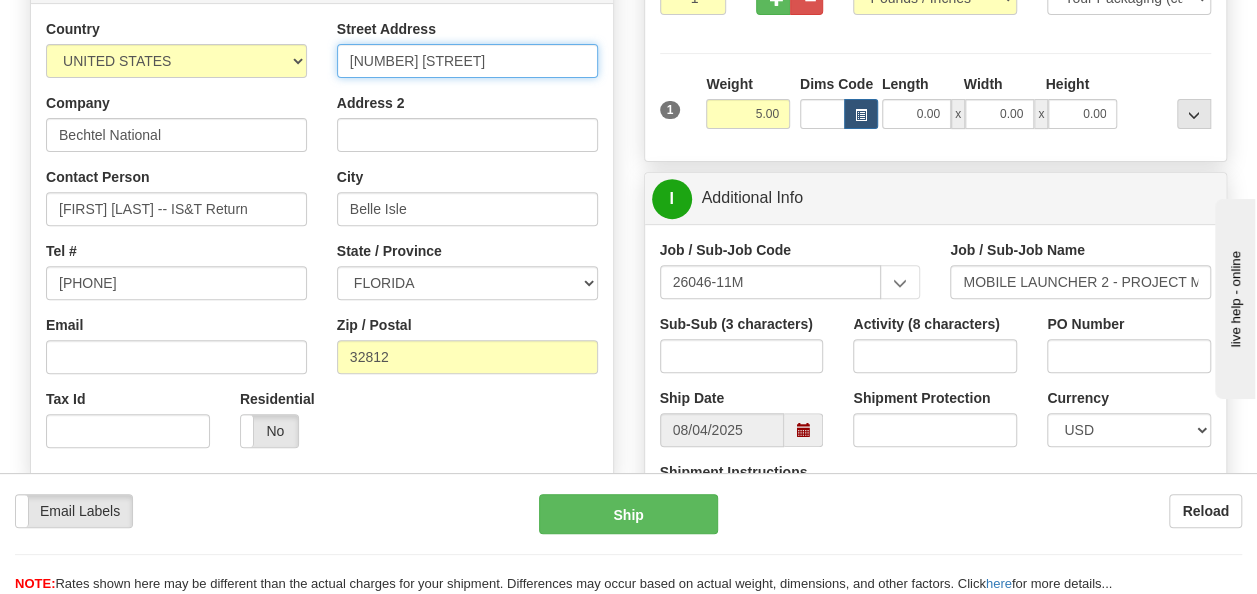 drag, startPoint x: 460, startPoint y: 64, endPoint x: 265, endPoint y: 72, distance: 195.16403 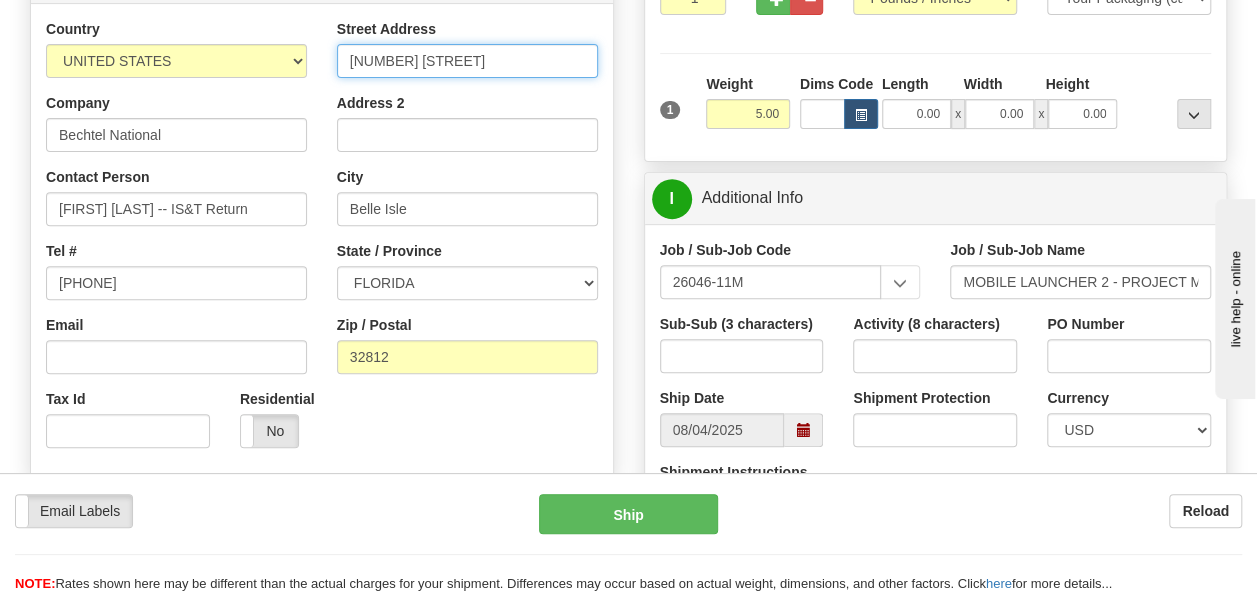 type on "[NUMBER] [STREET]" 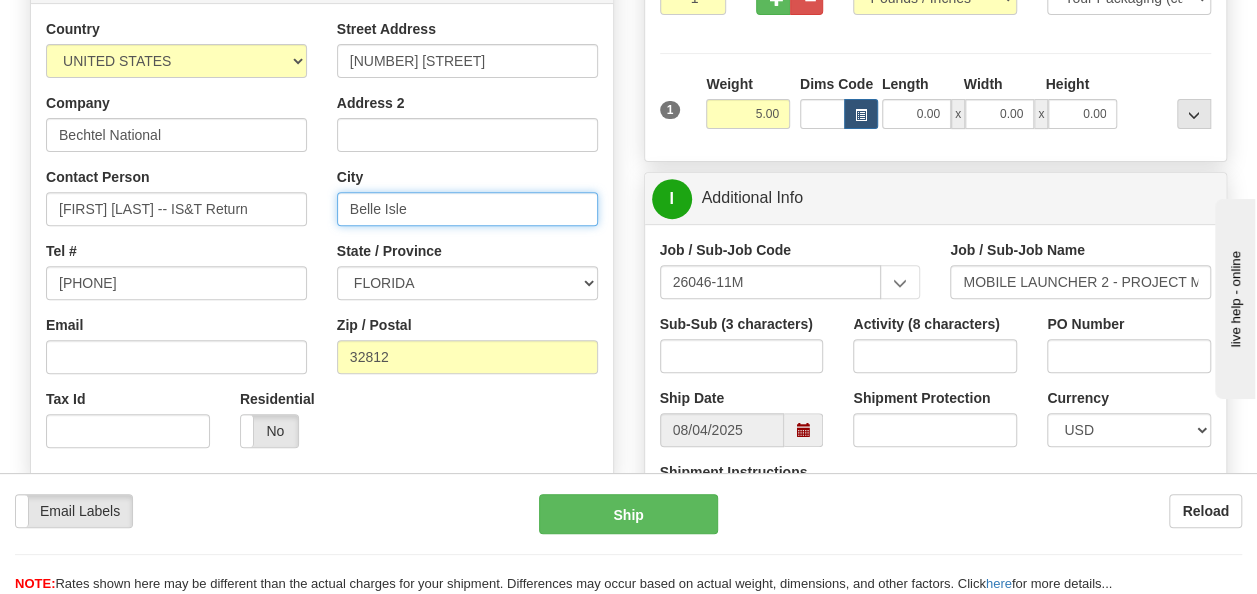 drag, startPoint x: 460, startPoint y: 210, endPoint x: 246, endPoint y: 190, distance: 214.93254 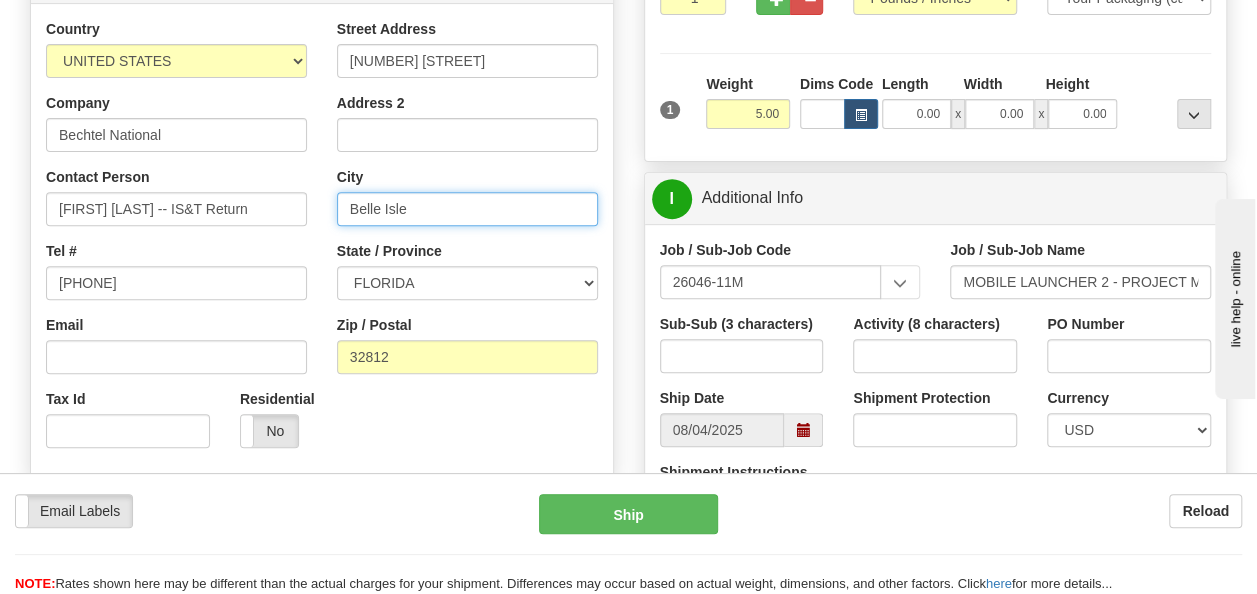 click on "Country
AFGHANISTAN
ALAND ISLANDS
ALBANIA
ALGERIA
AMERICAN SAMOA
ANDORRA
ANGOLA
ANGUILLA
ANTIGUA AND BARBUDA
ARGENTINA
ARMENIA
ARUBA
AUSTRALIA
AUSTRIA
AZERBAIJAN
AZORES
BAHAMAS
BAHRAIN
BANGLADESH
BARBADOS
BELARUS
BELGIUM
BELIZE
BENIN
BERMUDA
BHUTAN
BOLIVIA
BONAIRE, SAINT EUSTATIUS AND SABA
BOSNIA
BOTSWANA
BOUVET ISLAND
BRAZIL
BRITISH INDIAN OCEAN TERRITORY
BRITISH VIRGIN ISLANDS
BRUNEI
BULGARIA
BURKINA FASO
BURUNDI
CAMBODIA
CAMEROON
CANADA
CANARY ISLANDS
CAPE VERDE
CAYMAN ISLANDS
CENTRAL AFRICAN REPUBLIC
CHAD
CHILE
CHINA
CHRISTMAS ISLAND
COCOS (KEELING) ISLANDS
COLOMBIA
COMOROS
CONGO
CONGO, DEMOCRATIC REPUBLIC OF
COOK ISLANDS
COSTA RICA
CROATIA
CURAÇAO
CYPRUS
CZECH REPUBLIC
DENMARK
DJIBOUTI
DOMINICA
DOMINICAN REPUBLIC
EAST TIMOR
ECUADOR
EGYPT
EL SALVADOR
EQUATORIAL GUINEA
ERITREA
ESTONIA
ETHIOPIA" at bounding box center (322, 241) 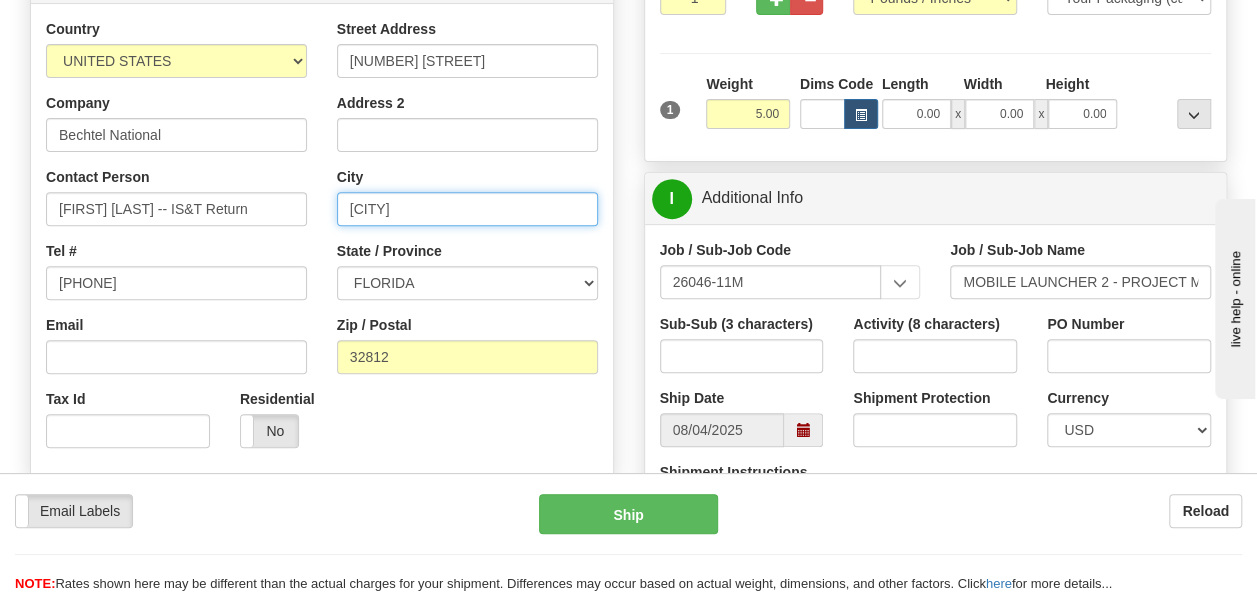 type on "[CITY]" 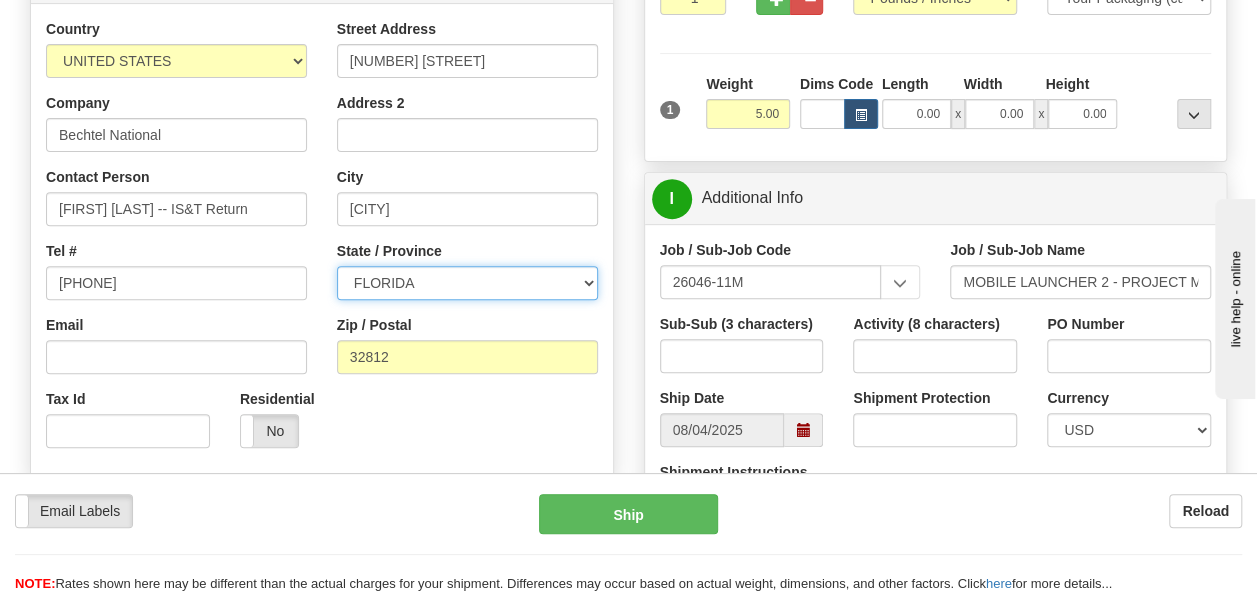 click on "ALABAMA ALASKA ARIZONA ARKANSAS Armed Forces America Armed Forces Europe Armed Forces Pacific CALIFORNIA COLORADO CONNECTICUT DELAWARE DISTRICT OF COLUMBIA FLORIDA GEORGIA HAWAII IDAHO ILLINOIS INDIANA IOWA KANSAS KENTUCKY LOUISIANA MAINE MARYLAND MASSACHUSETTS MICHIGAN MINNESOTA MISSISSIPPI MISSOURI MONTANA NEBRASKA NEVADA NEW HAMPSHIRE NEW JERSEY NEW MEXICO NEW YORK NORTH CAROLINA NORTH DAKOTA OHIO OKLAHOMA OREGON PENNSYLVANIA PUERTO RICO RHODE ISLAND SOUTH CAROLINA SOUTH DAKOTA TENNESSEE TEXAS UTAH VERMONT VIRGINIA WASHINGTON STATE WEST VIRGINIA WISCONSIN WYOMING" at bounding box center (467, 283) 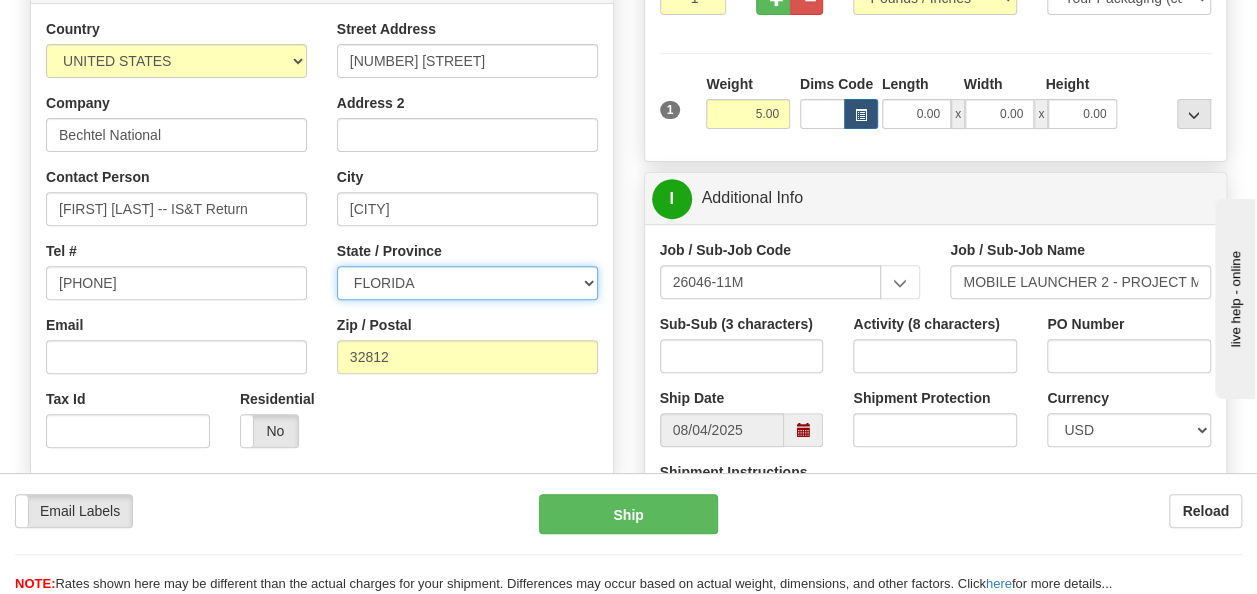 select on "CO" 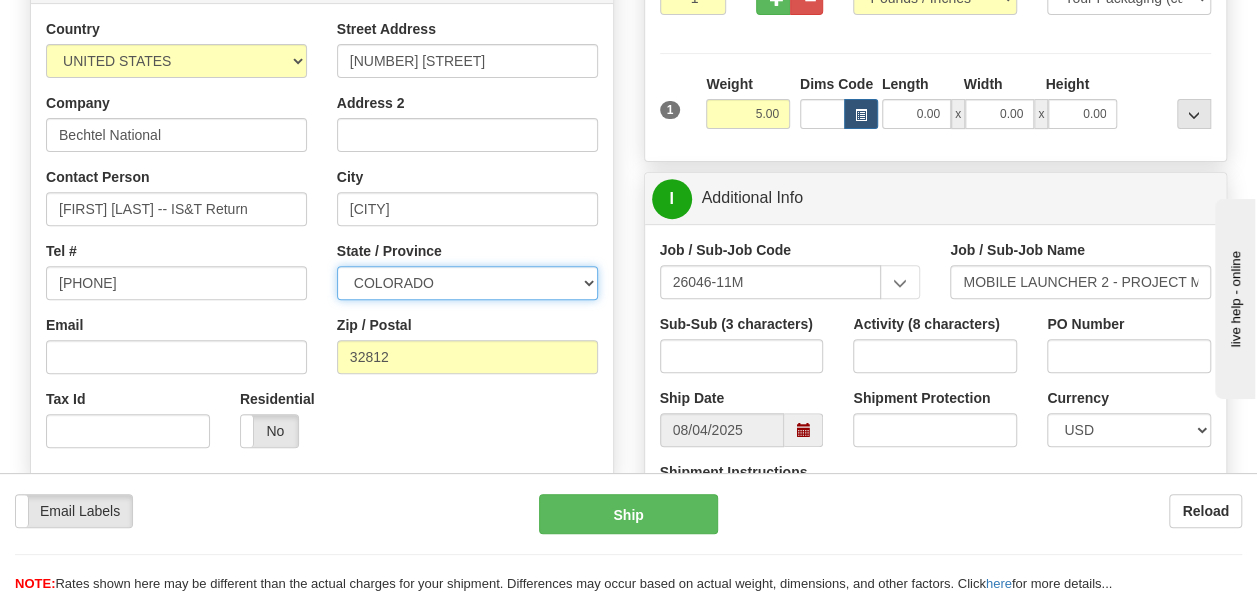 click on "ALABAMA ALASKA ARIZONA ARKANSAS Armed Forces America Armed Forces Europe Armed Forces Pacific CALIFORNIA COLORADO CONNECTICUT DELAWARE DISTRICT OF COLUMBIA FLORIDA GEORGIA HAWAII IDAHO ILLINOIS INDIANA IOWA KANSAS KENTUCKY LOUISIANA MAINE MARYLAND MASSACHUSETTS MICHIGAN MINNESOTA MISSISSIPPI MISSOURI MONTANA NEBRASKA NEVADA NEW HAMPSHIRE NEW JERSEY NEW MEXICO NEW YORK NORTH CAROLINA NORTH DAKOTA OHIO OKLAHOMA OREGON PENNSYLVANIA PUERTO RICO RHODE ISLAND SOUTH CAROLINA SOUTH DAKOTA TENNESSEE TEXAS UTAH VERMONT VIRGINIA WASHINGTON STATE WEST VIRGINIA WISCONSIN WYOMING" at bounding box center (467, 283) 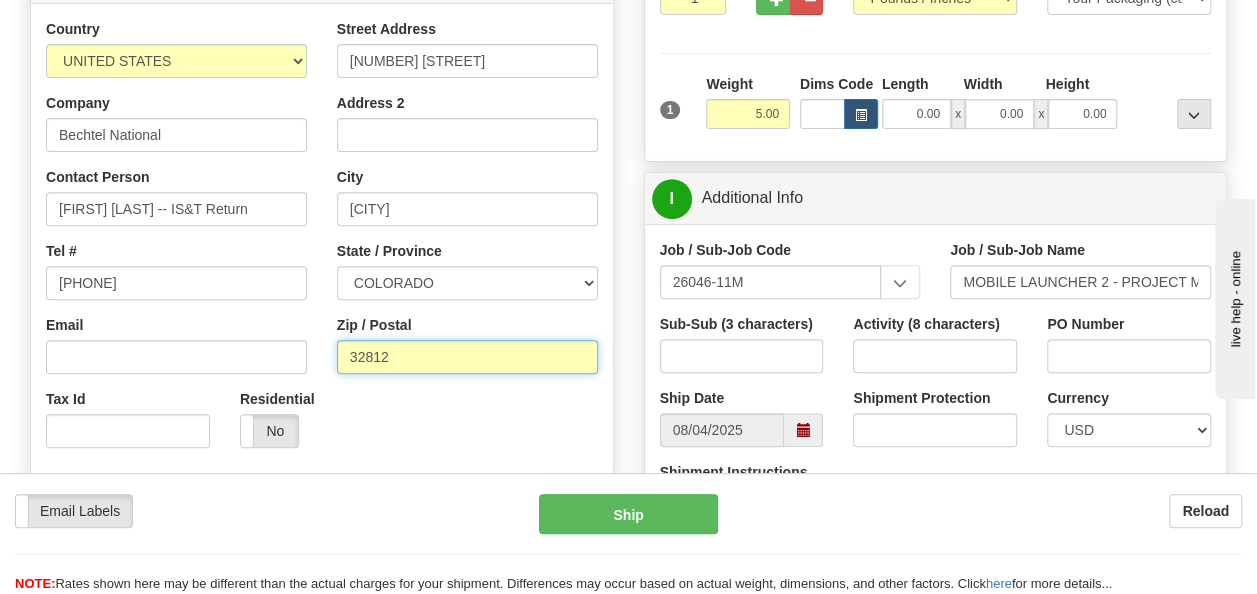 drag, startPoint x: 418, startPoint y: 363, endPoint x: 262, endPoint y: 387, distance: 157.83536 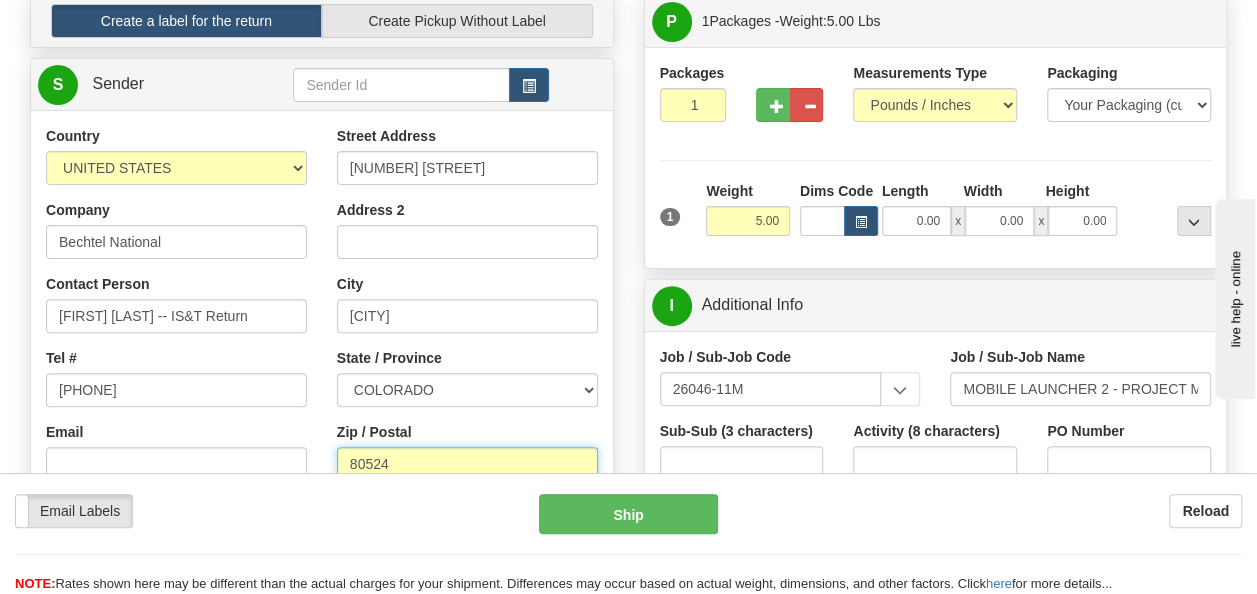 scroll, scrollTop: 200, scrollLeft: 0, axis: vertical 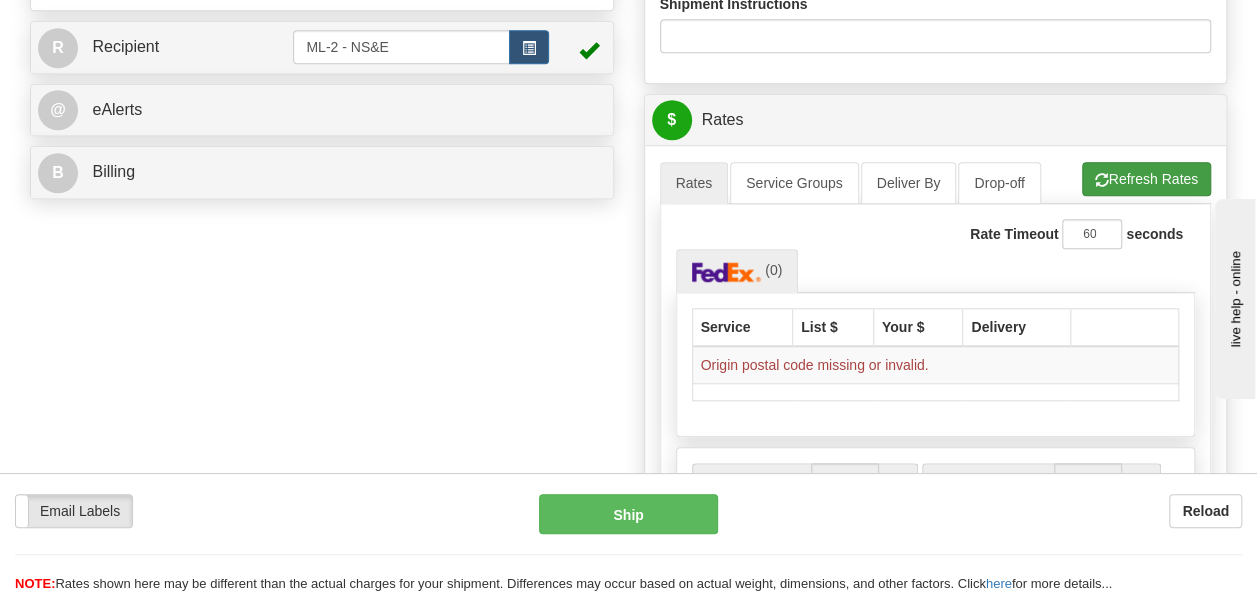 type on "80524" 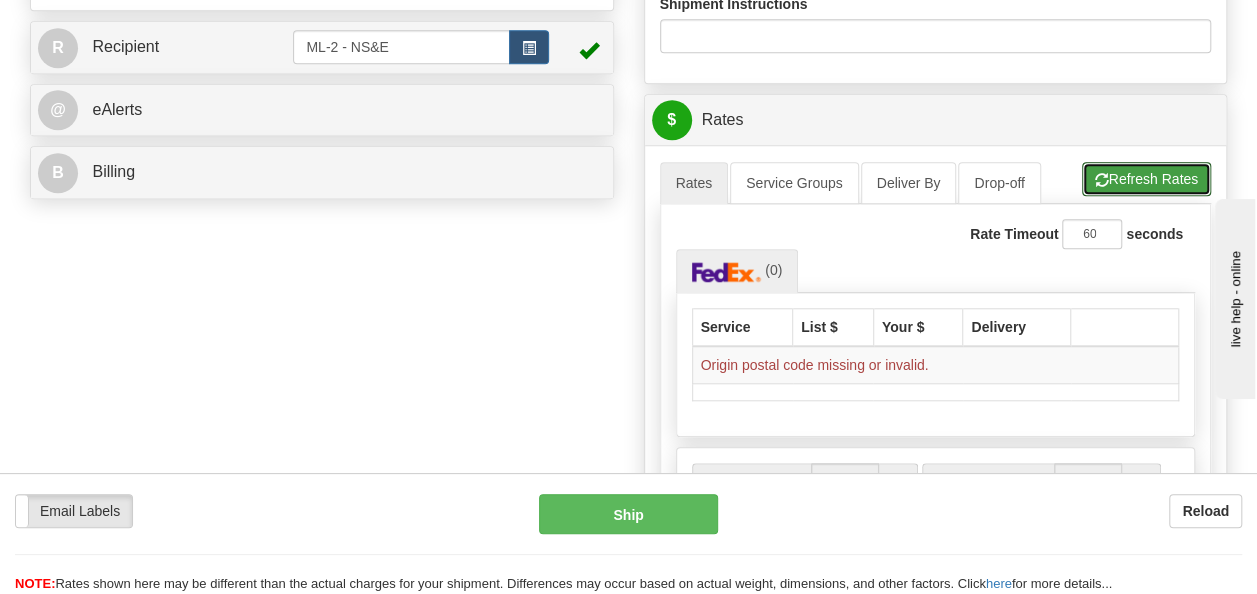 click on "Refresh Rates" at bounding box center (1146, 179) 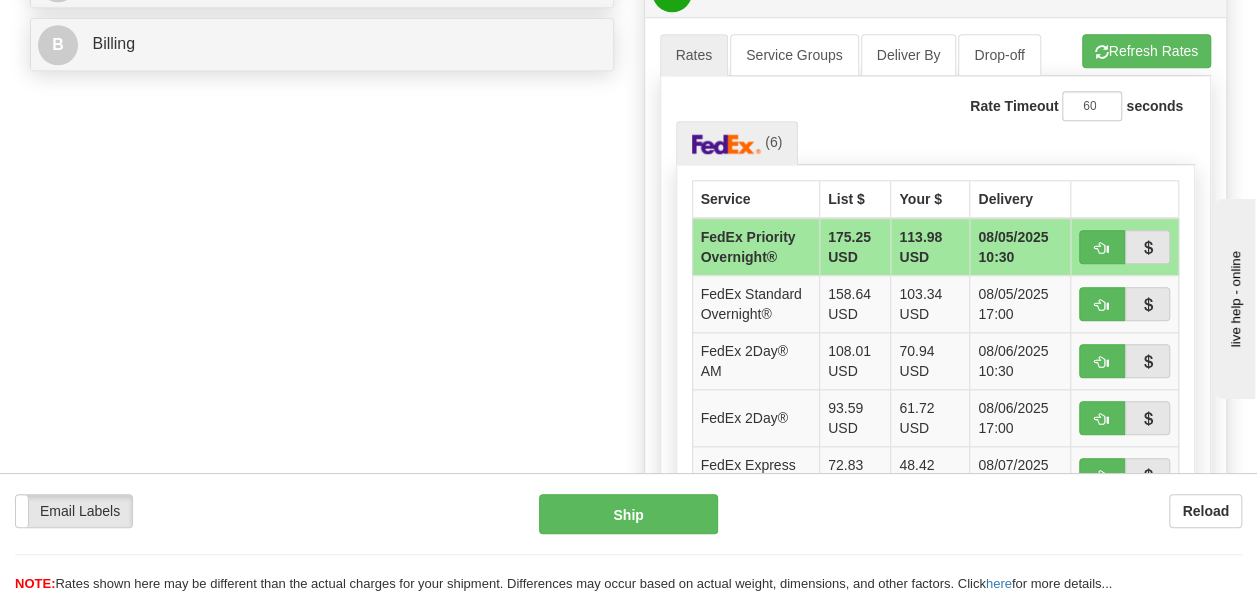 scroll, scrollTop: 1068, scrollLeft: 0, axis: vertical 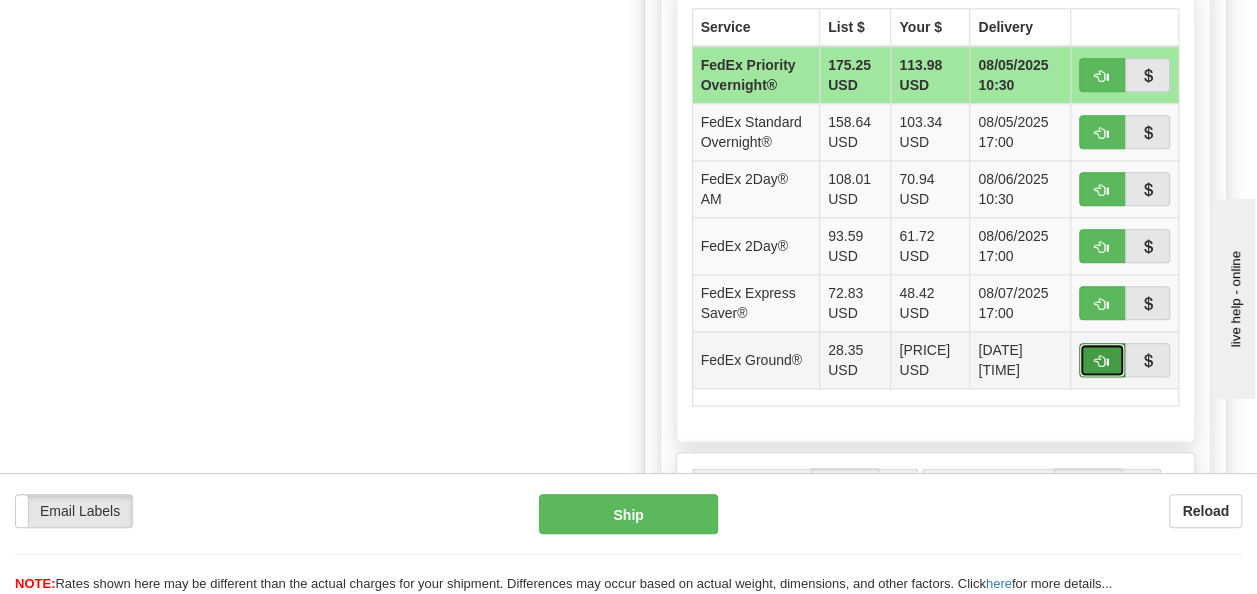 click at bounding box center [1102, 361] 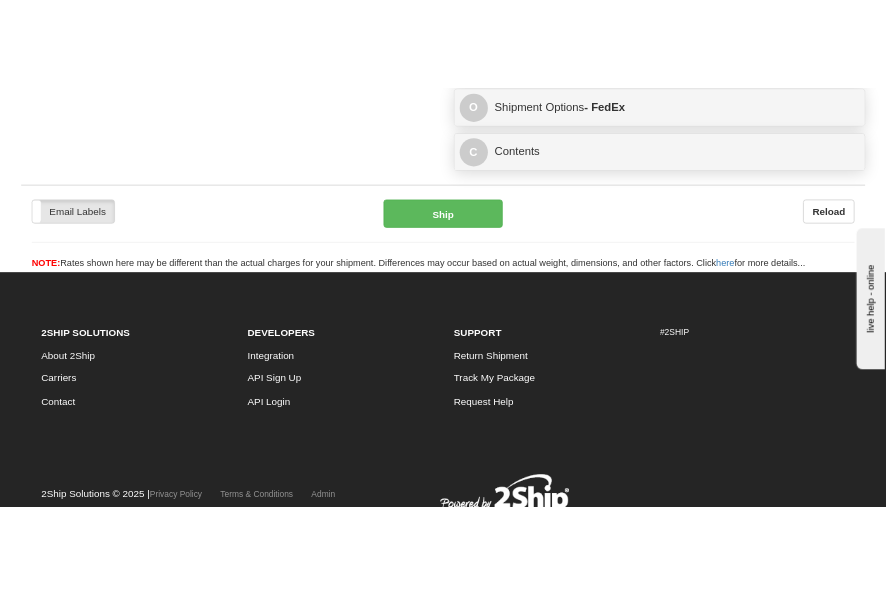 scroll, scrollTop: 881, scrollLeft: 0, axis: vertical 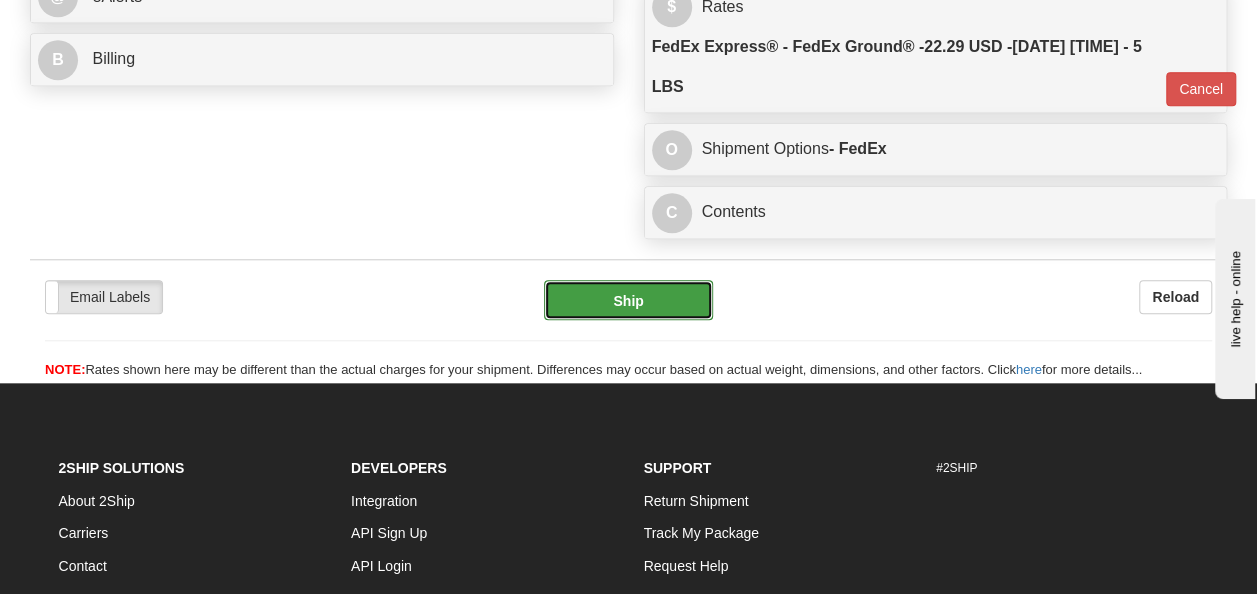 click on "Ship" at bounding box center (629, 300) 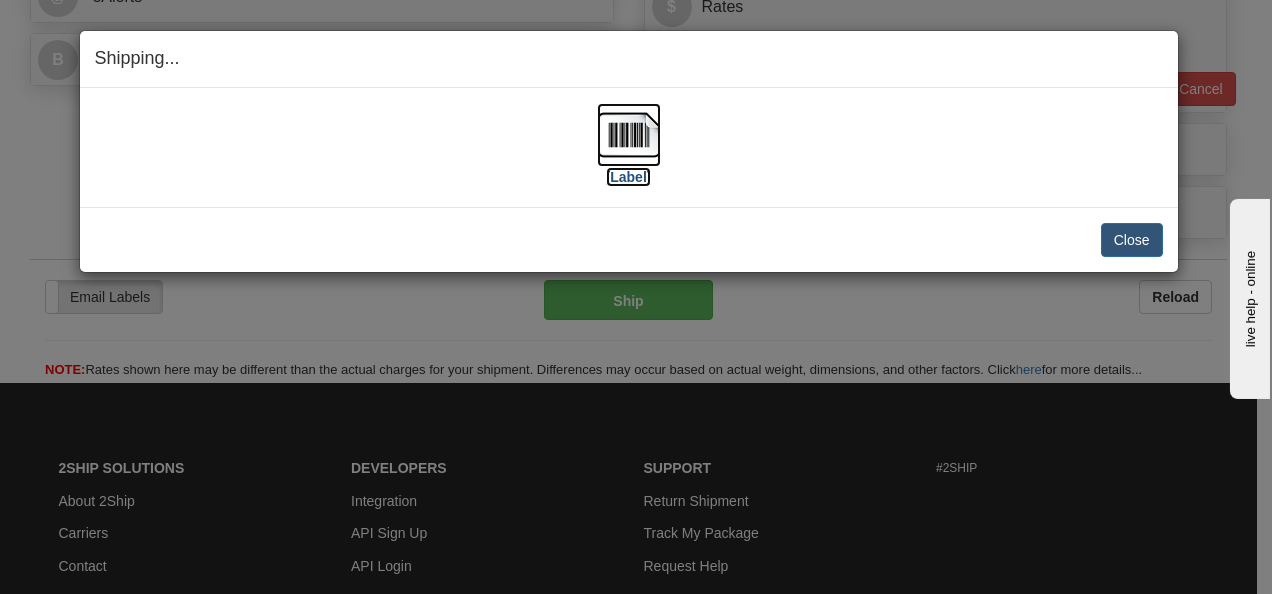 click on "[Label]" at bounding box center (629, 177) 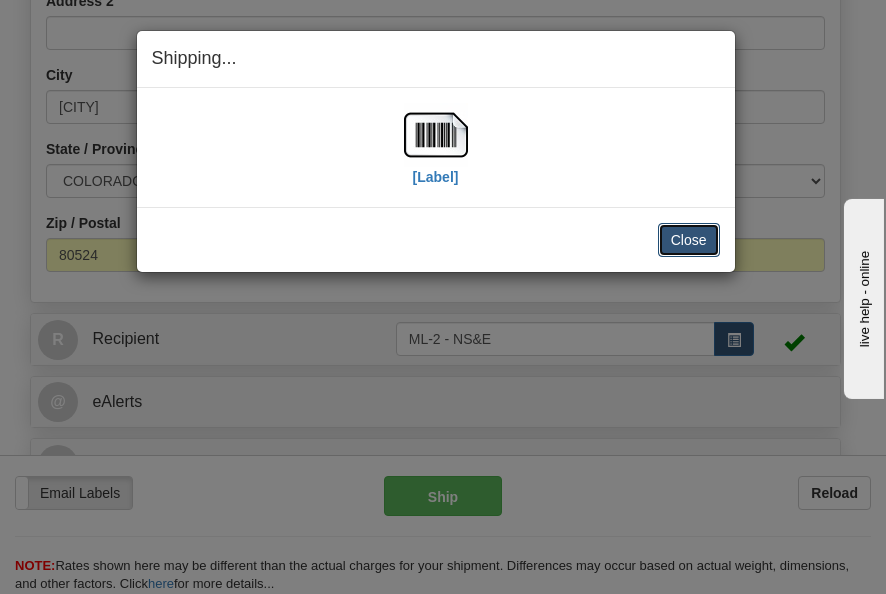 click on "Close" at bounding box center [689, 240] 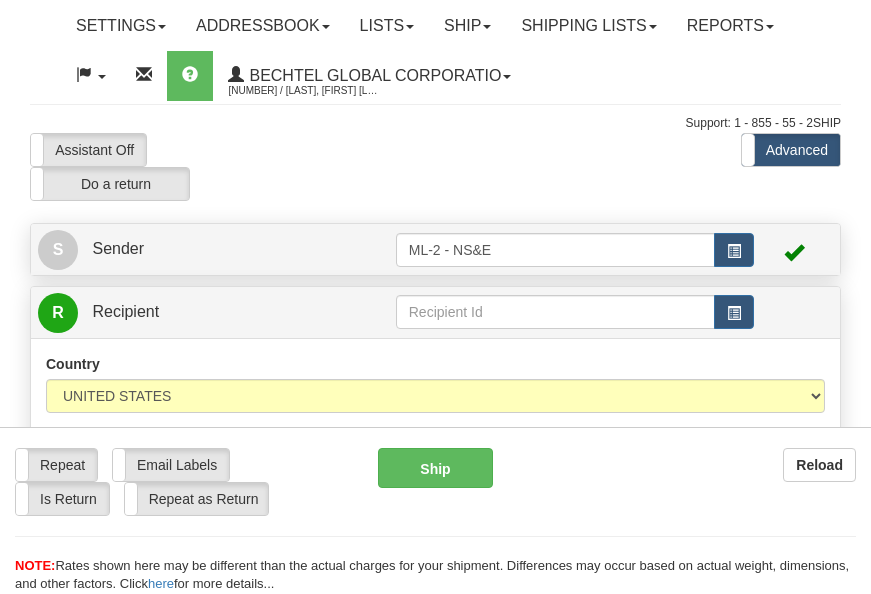 scroll, scrollTop: 0, scrollLeft: 0, axis: both 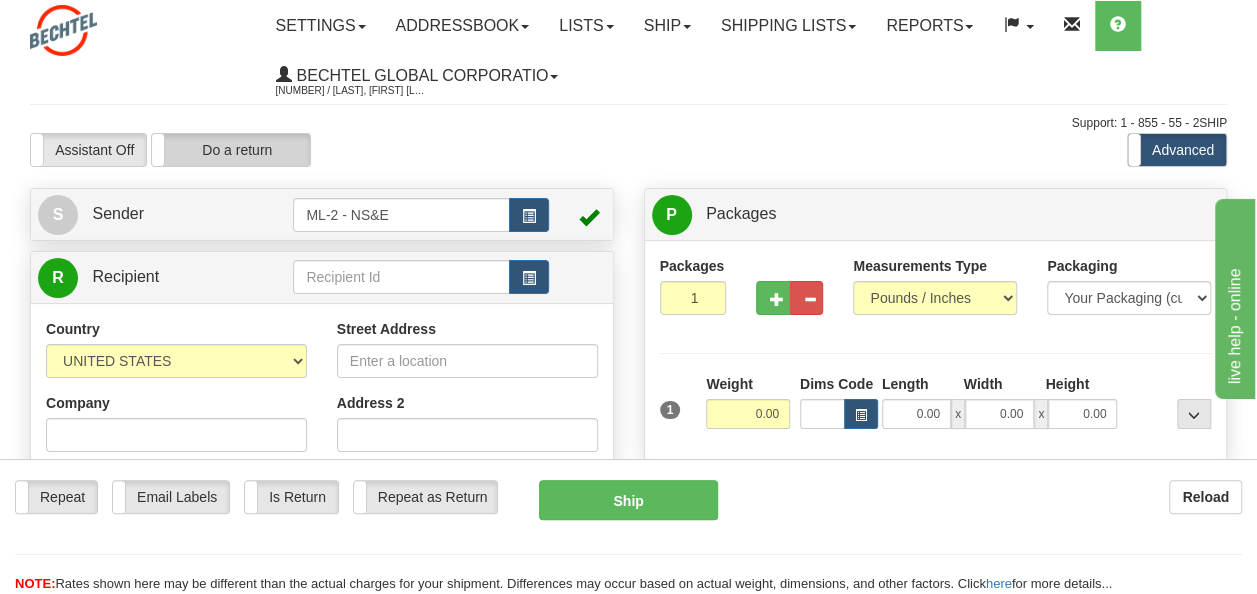 click on "Do a return" at bounding box center [231, 150] 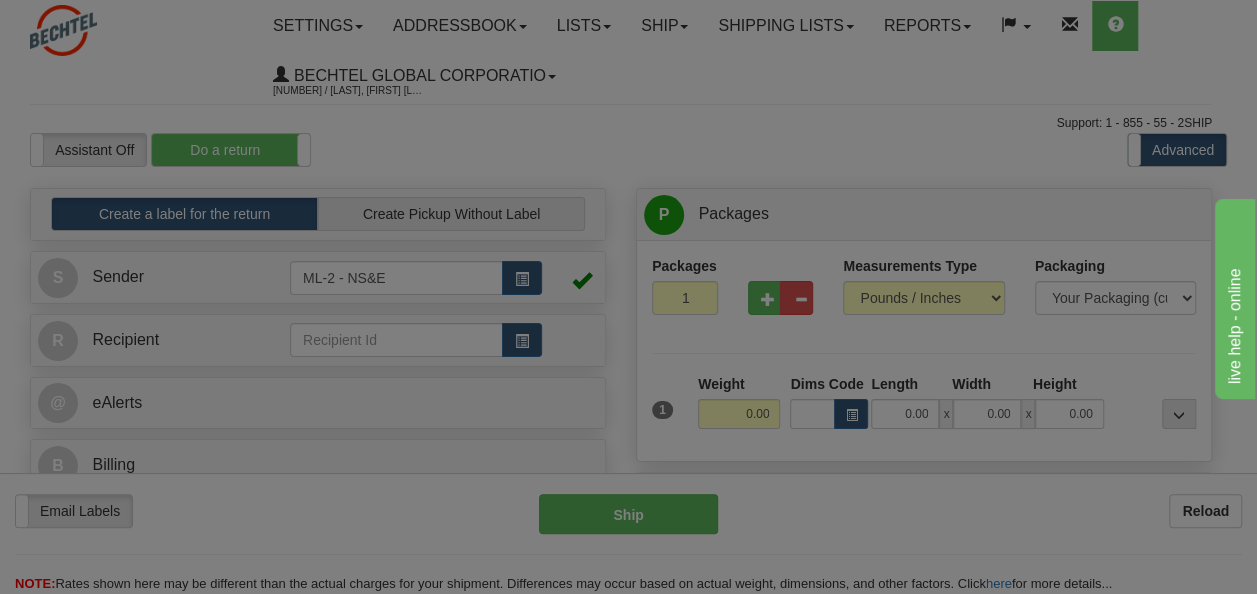 type 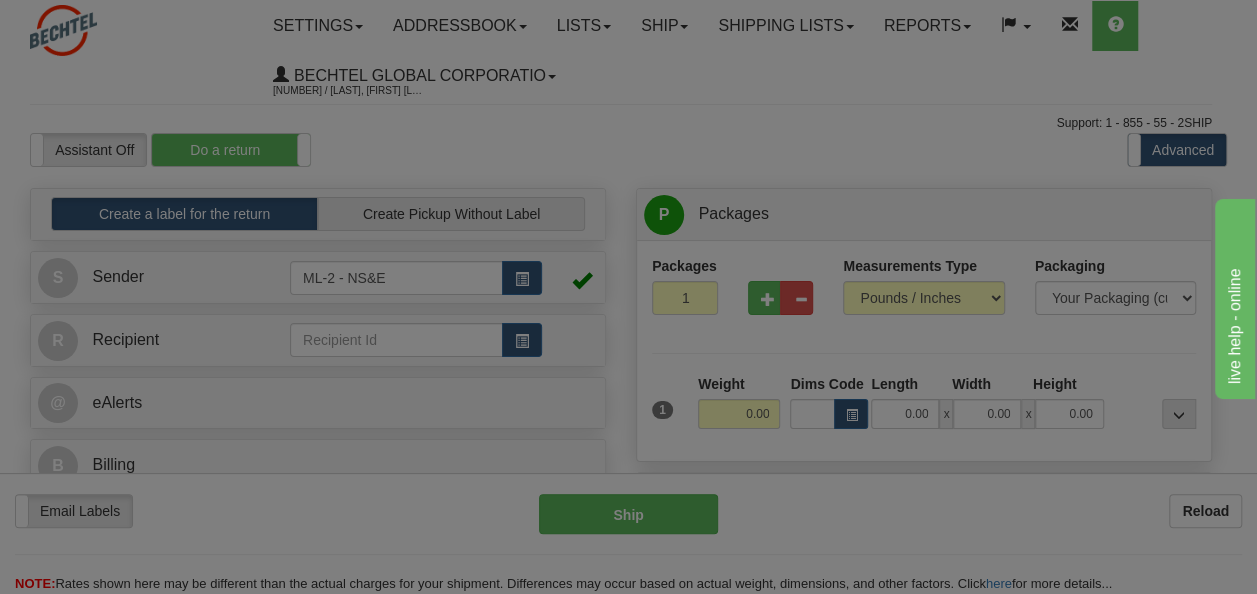 type on "ML-2 - NS&E" 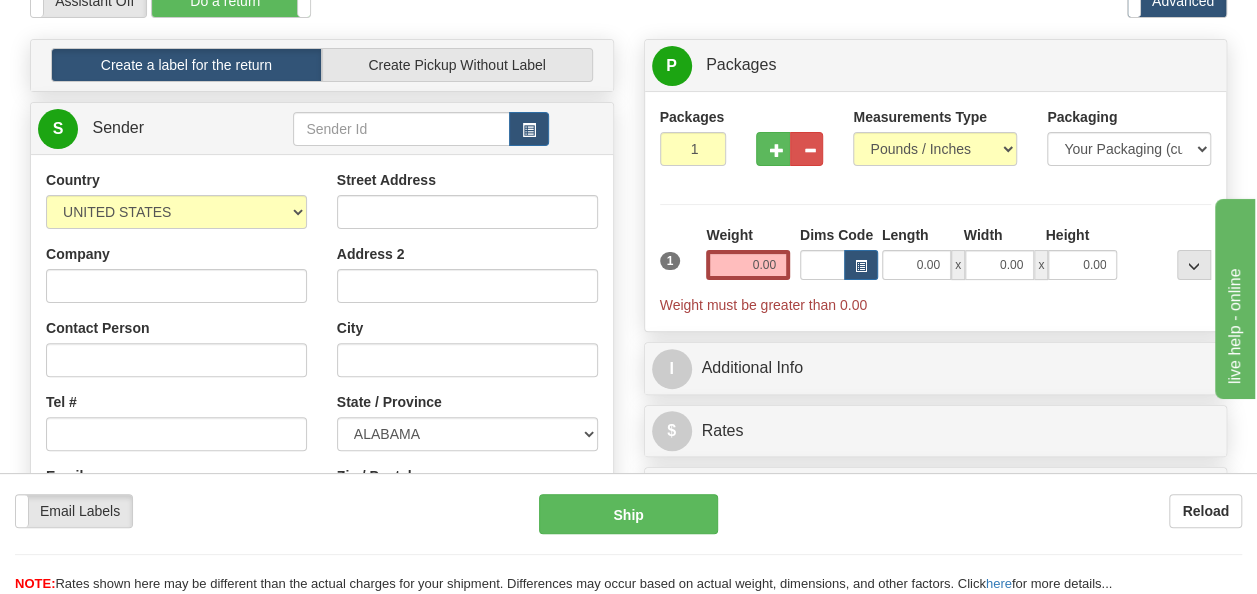 scroll, scrollTop: 300, scrollLeft: 0, axis: vertical 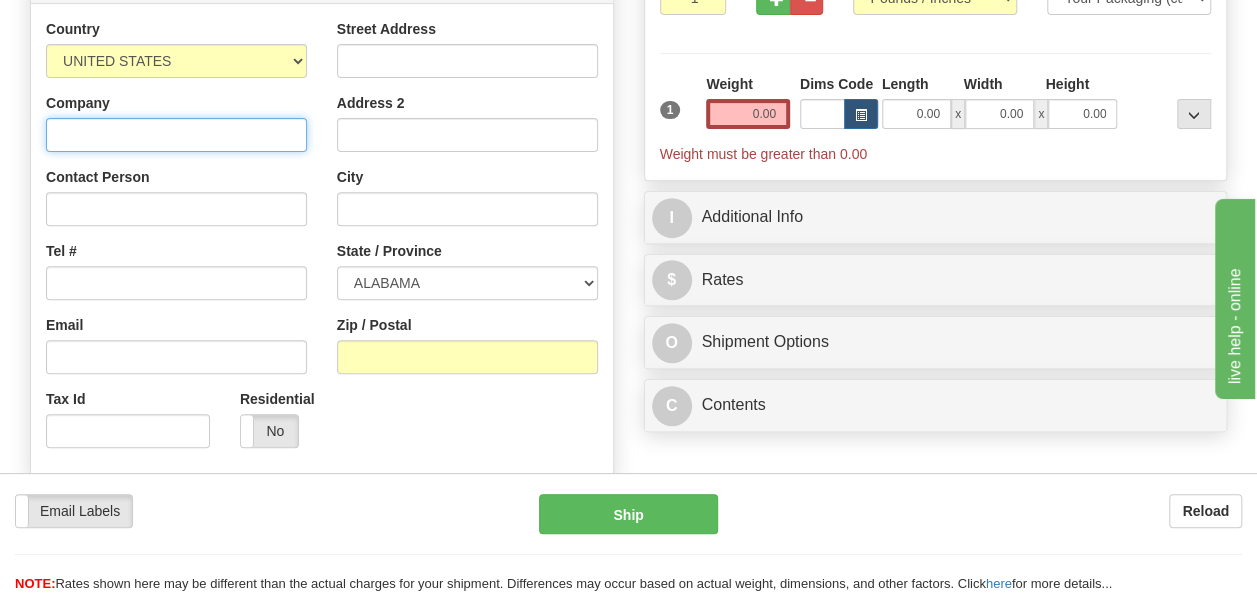 click on "Company" at bounding box center [176, 135] 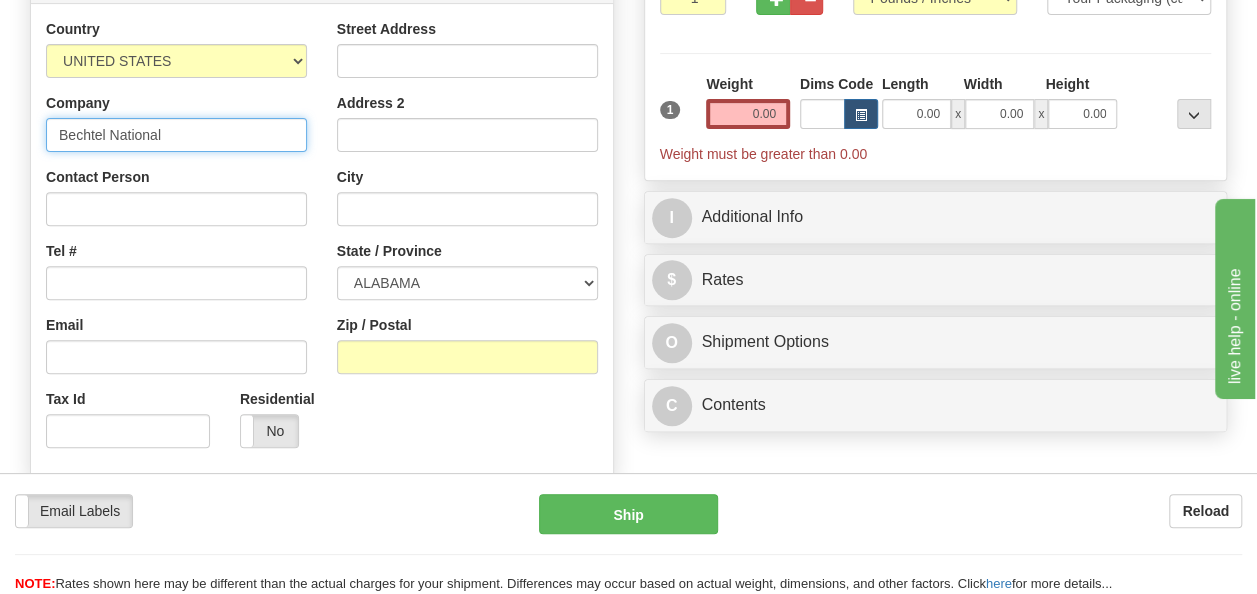 type on "Bechtel National" 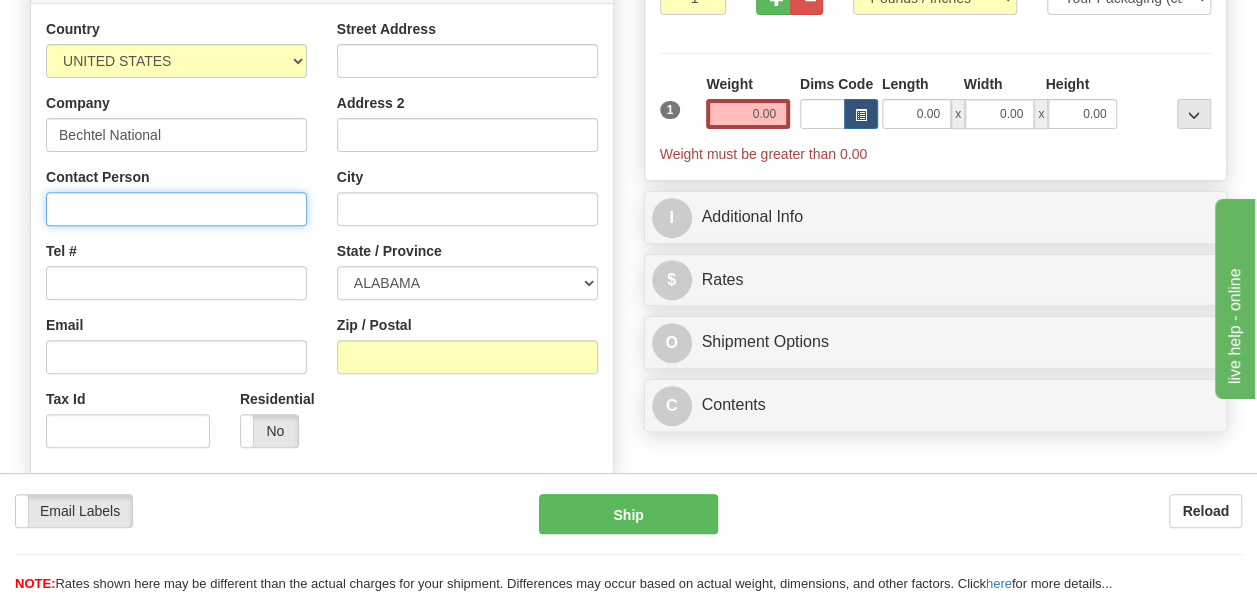click on "Contact Person" at bounding box center (176, 209) 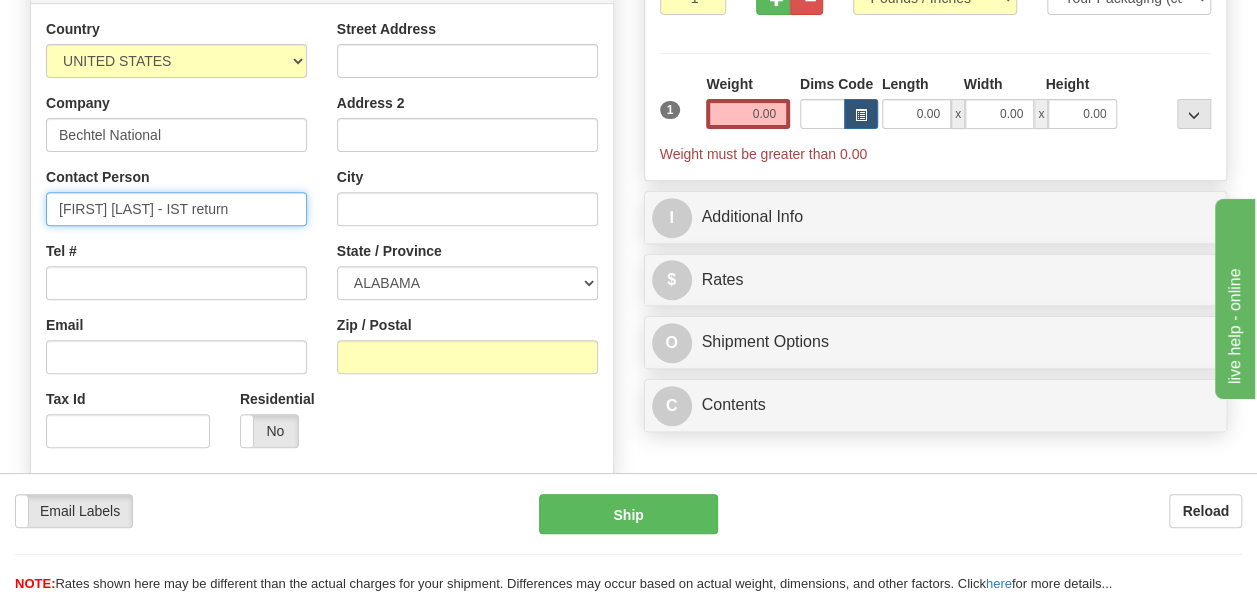 type on "Dave Renfroe - IST return" 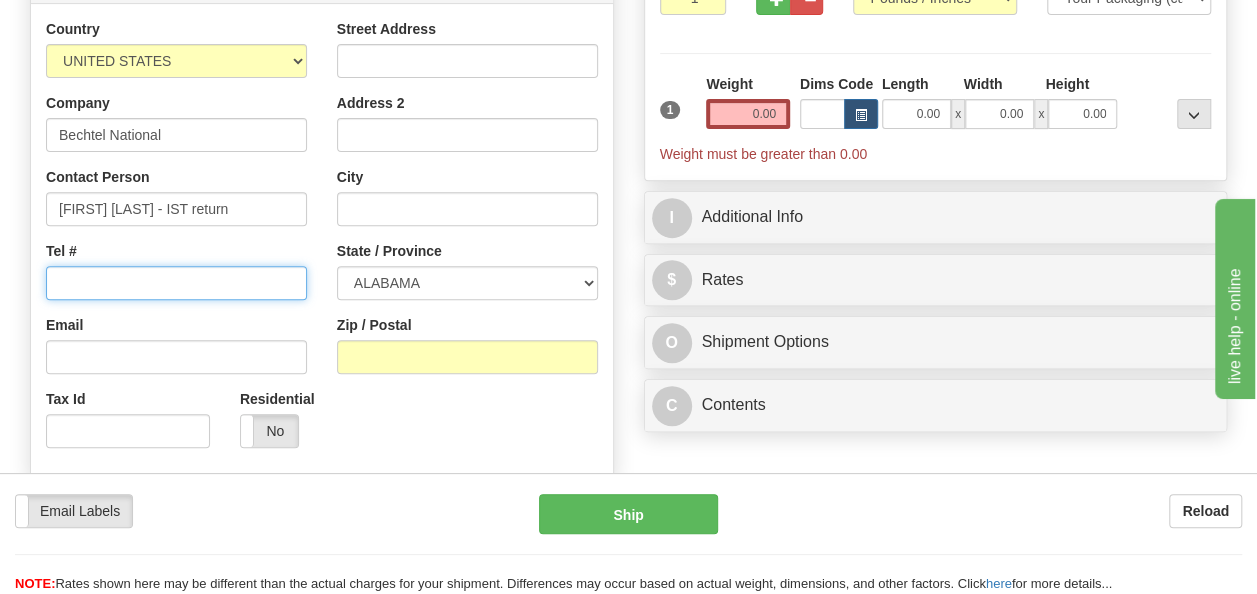 click on "Tel #" at bounding box center [176, 283] 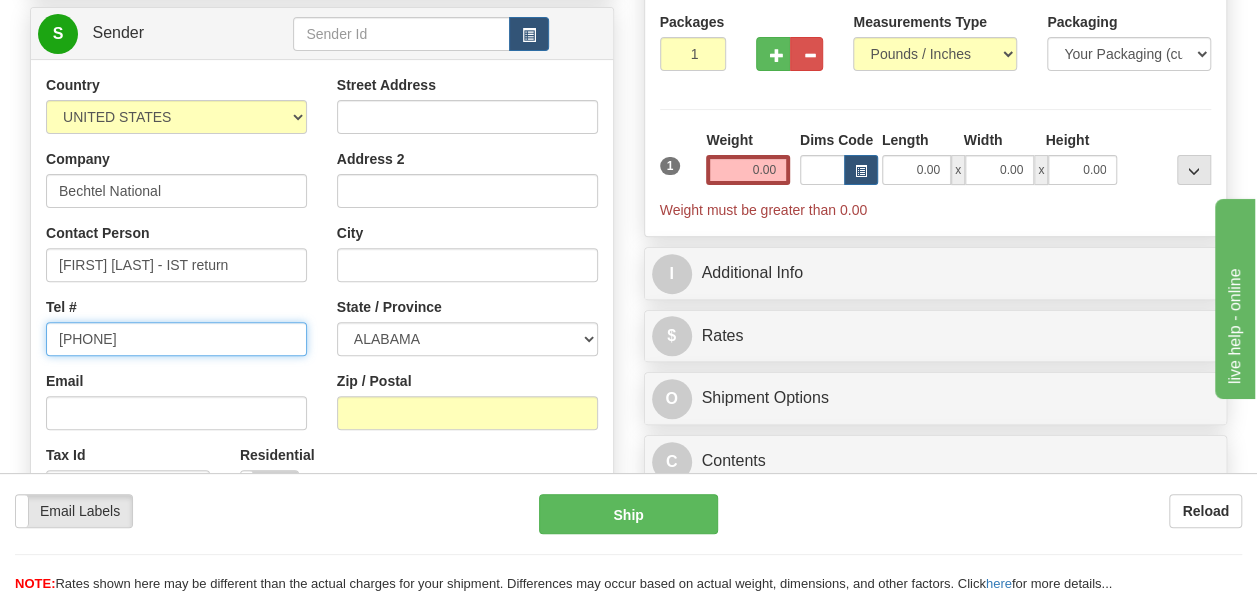 scroll, scrollTop: 200, scrollLeft: 0, axis: vertical 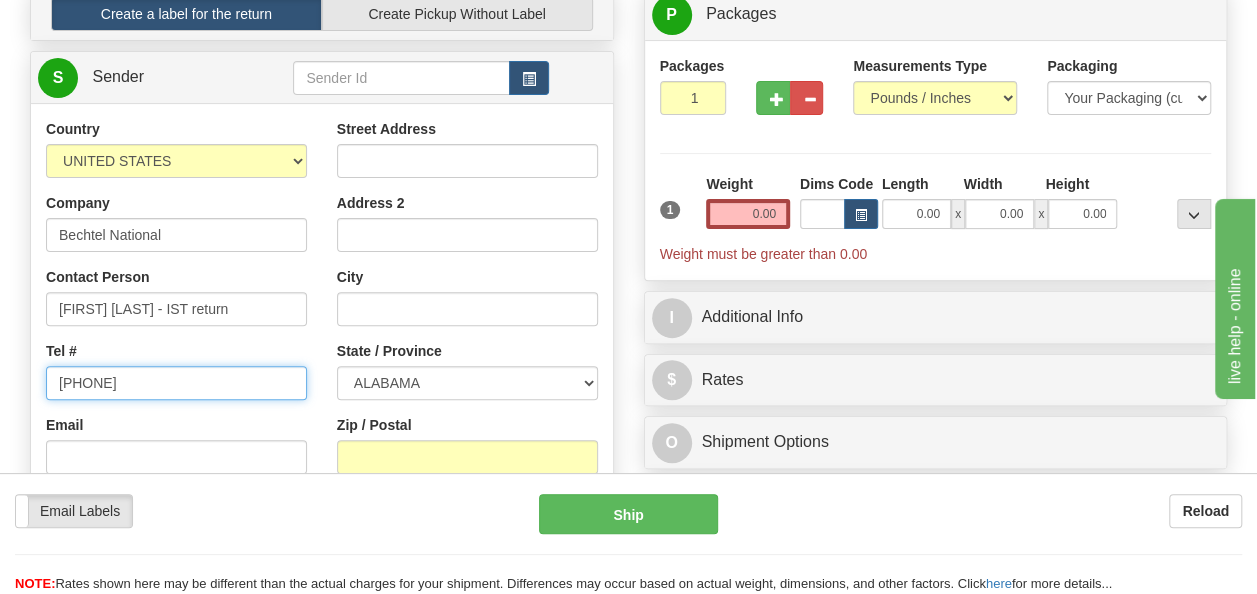 type on "[PHONE]" 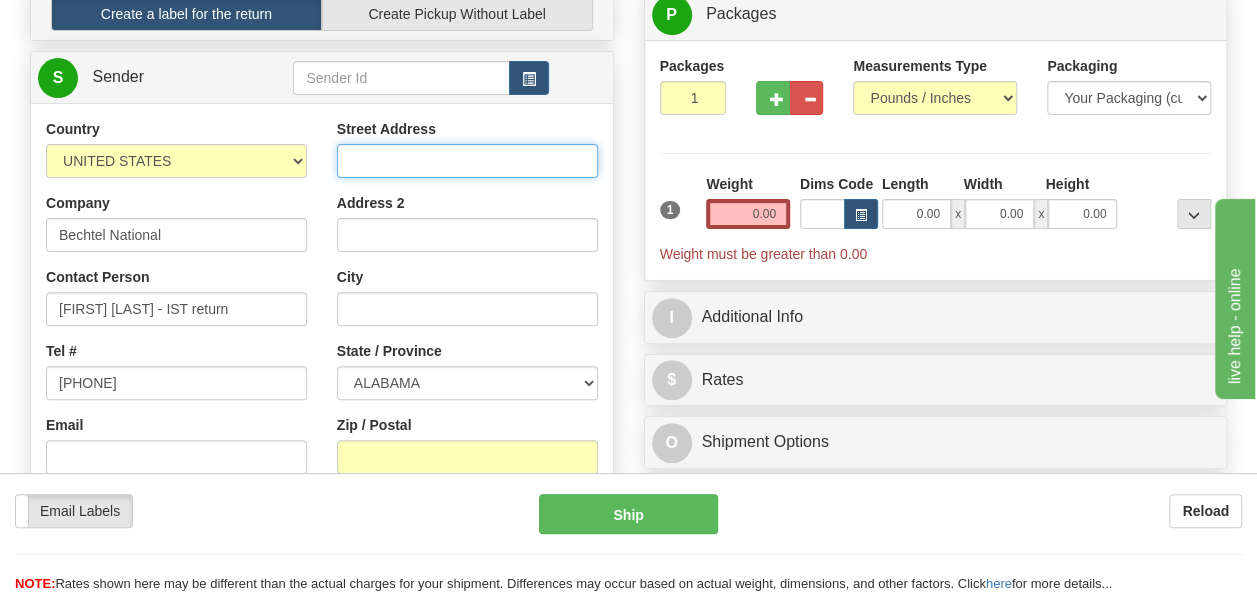 click on "Street Address" at bounding box center [467, 161] 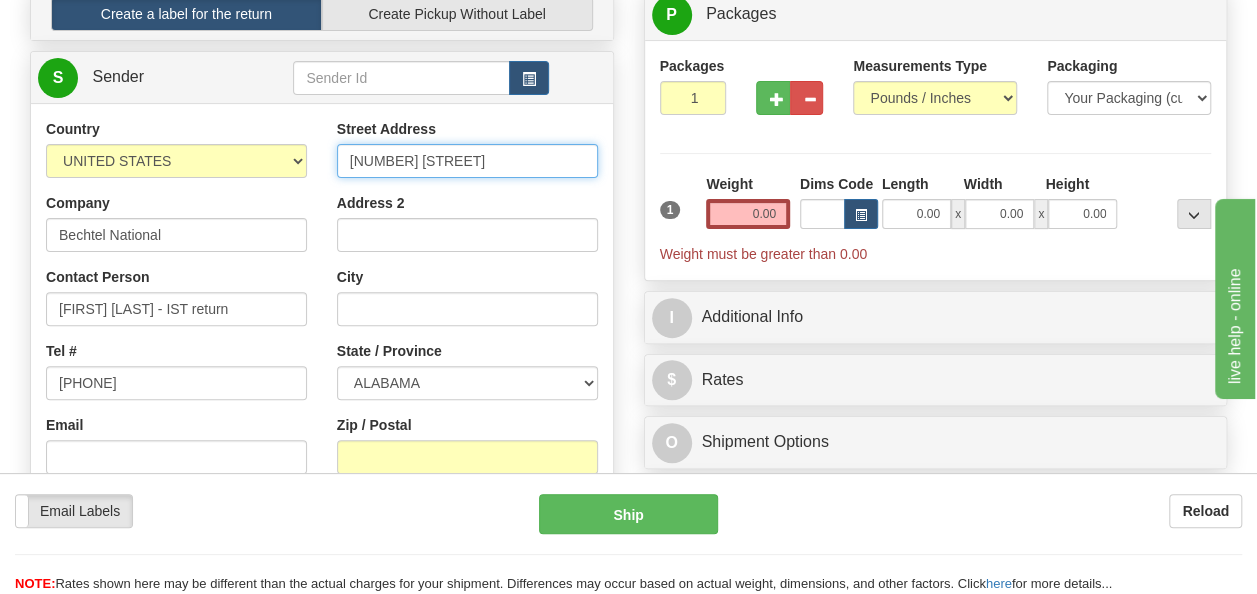 type on "[NUMBER] [STREET]" 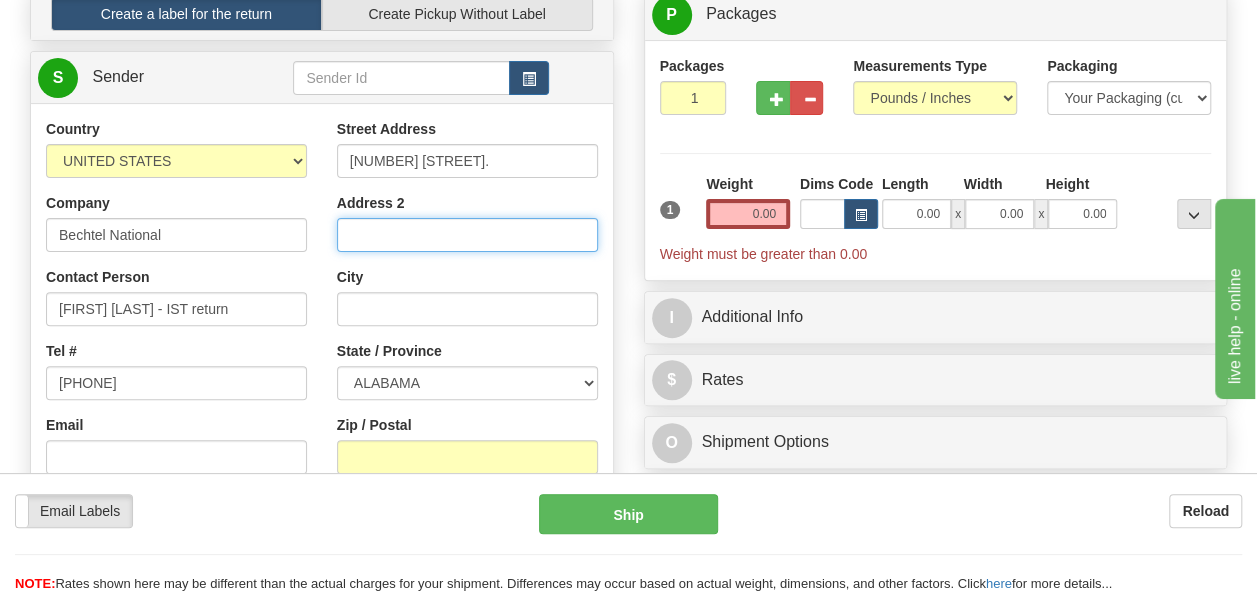 type on "[CITY]" 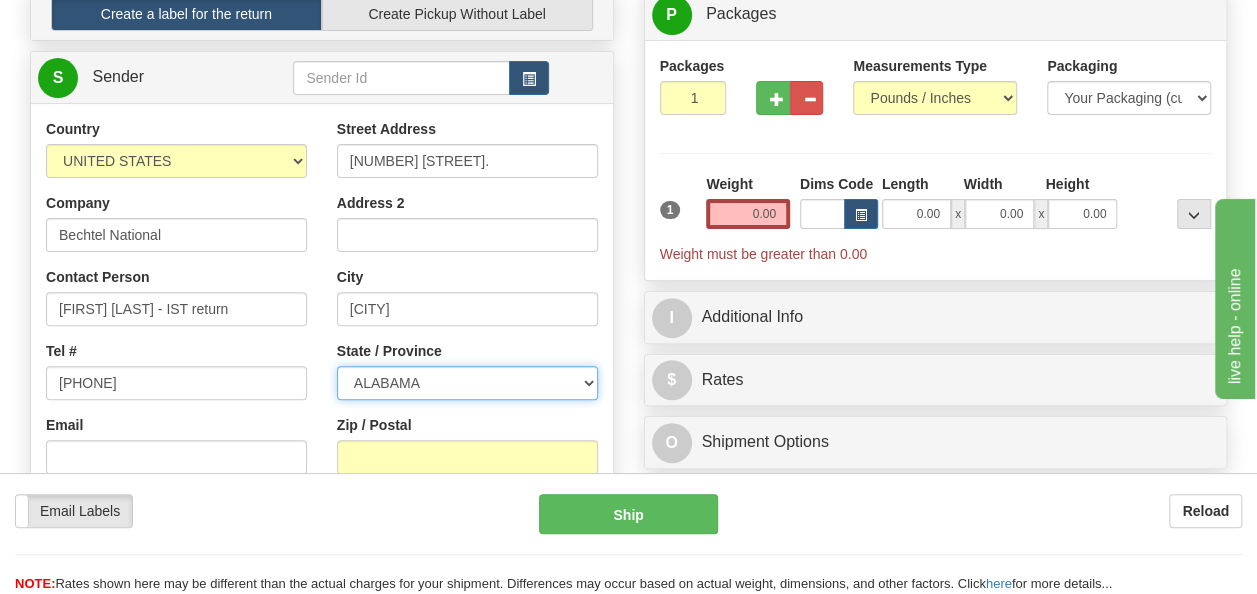 select on "CO" 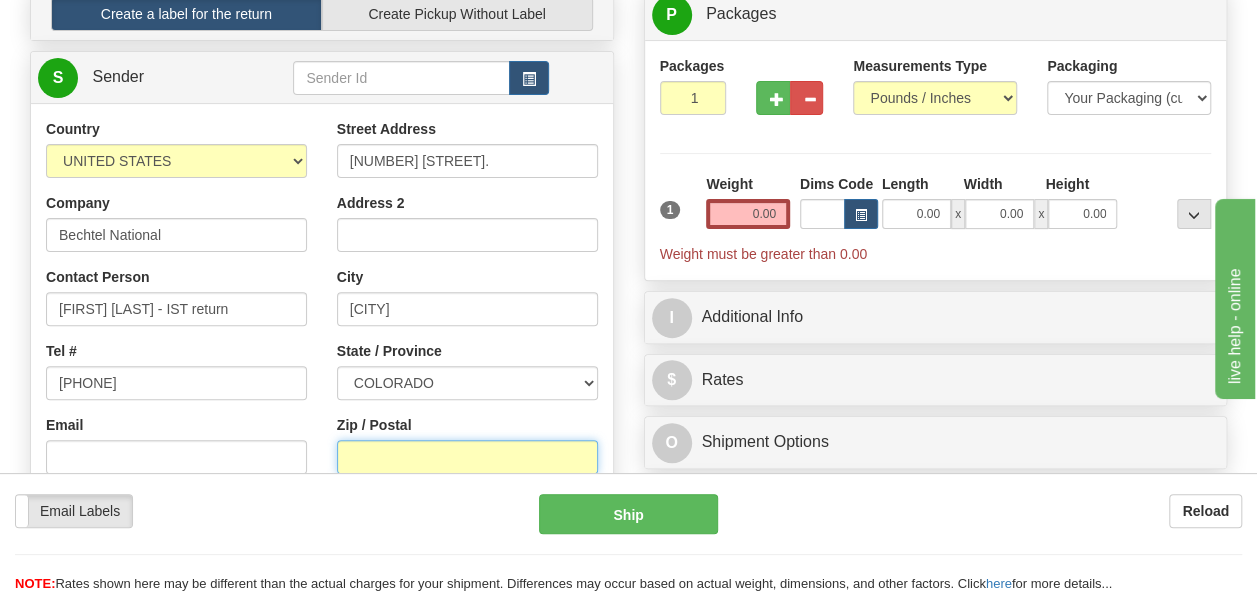 type on "80524" 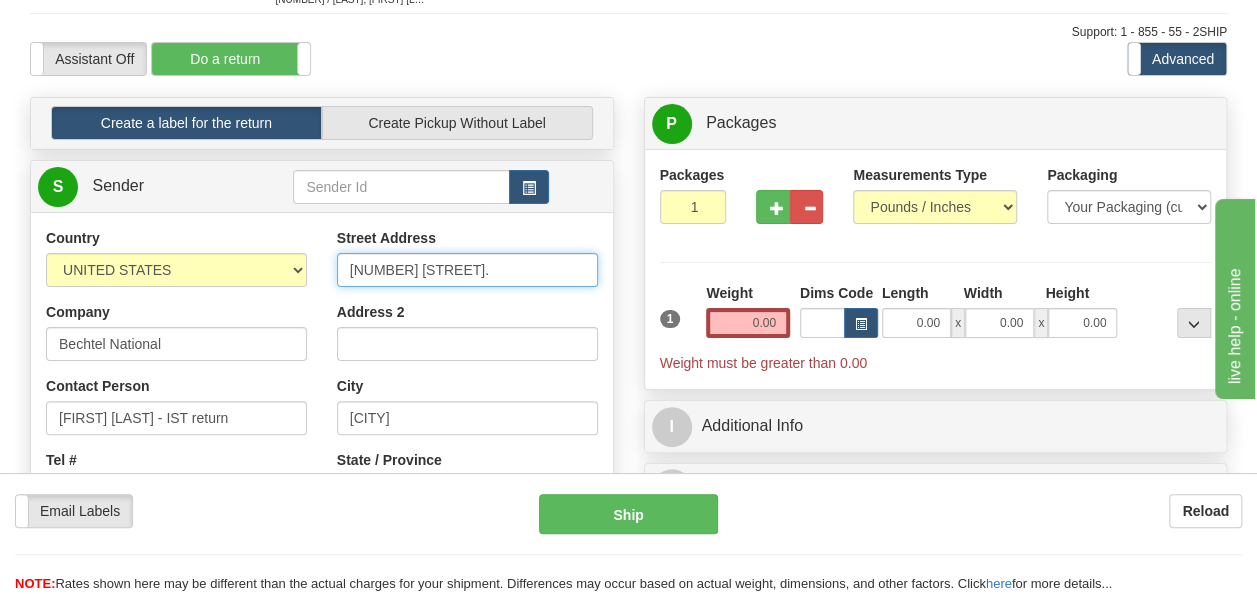 scroll, scrollTop: 200, scrollLeft: 0, axis: vertical 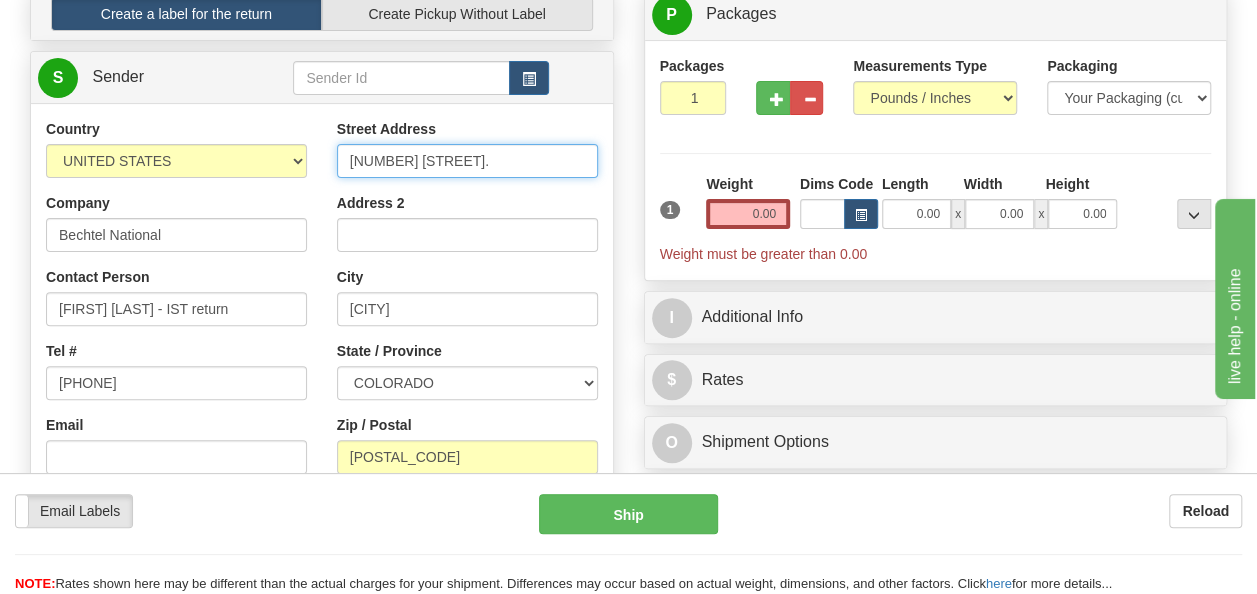 type on "[NUMBER] [STREET]" 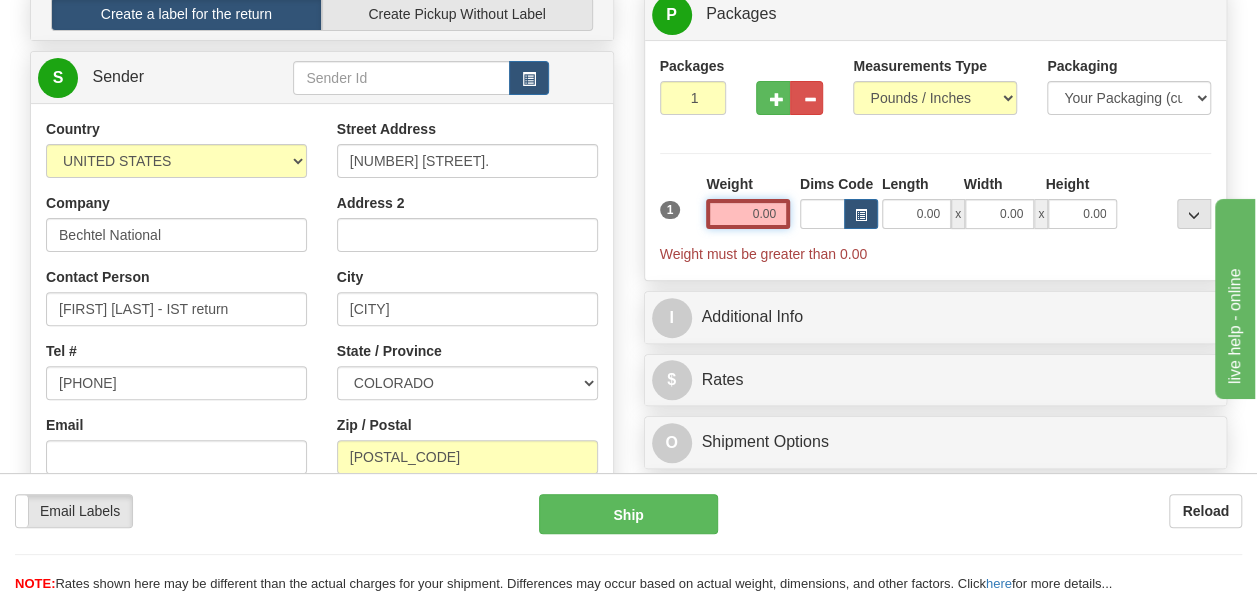 click on "0.00" at bounding box center (748, 214) 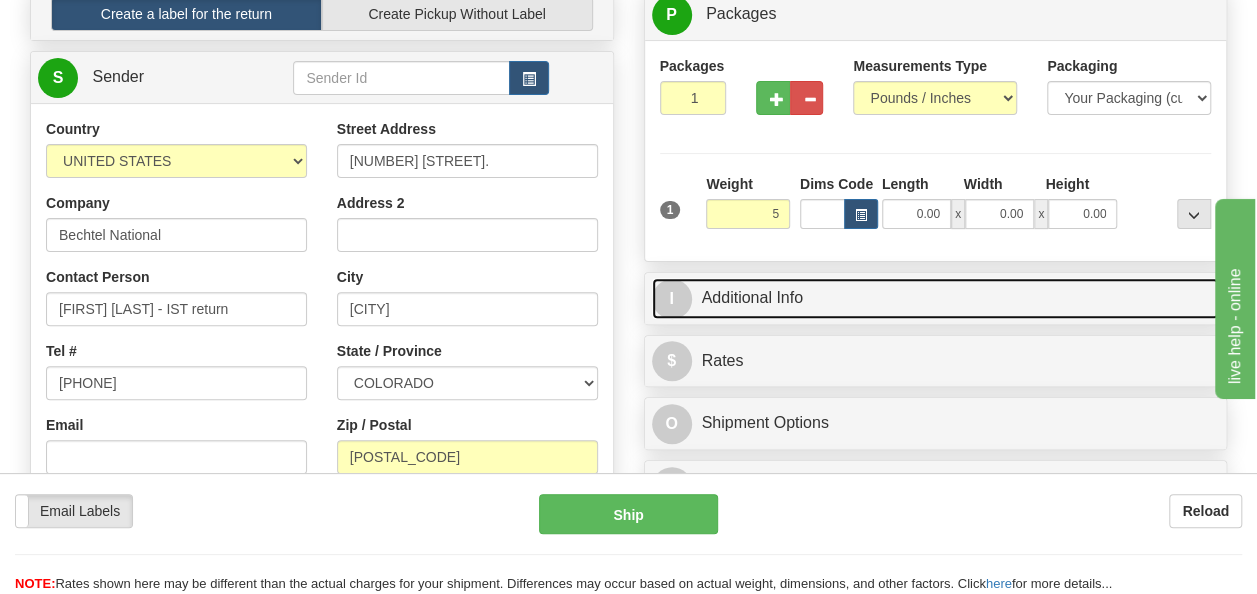 type on "5.00" 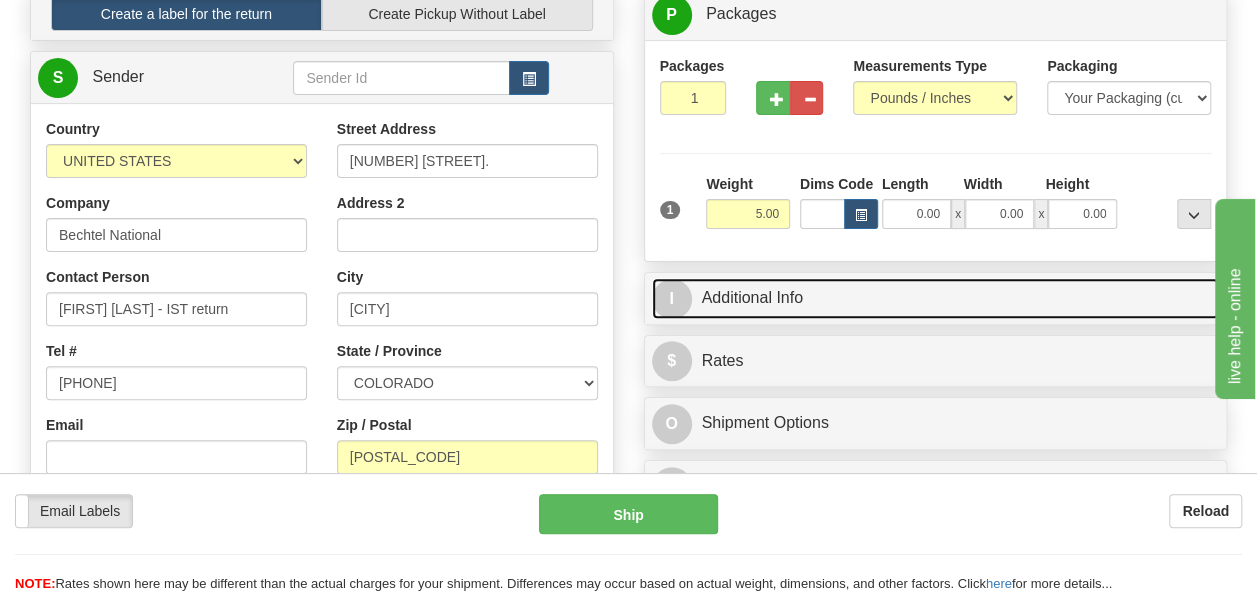 click on "I Additional Info" at bounding box center (936, 298) 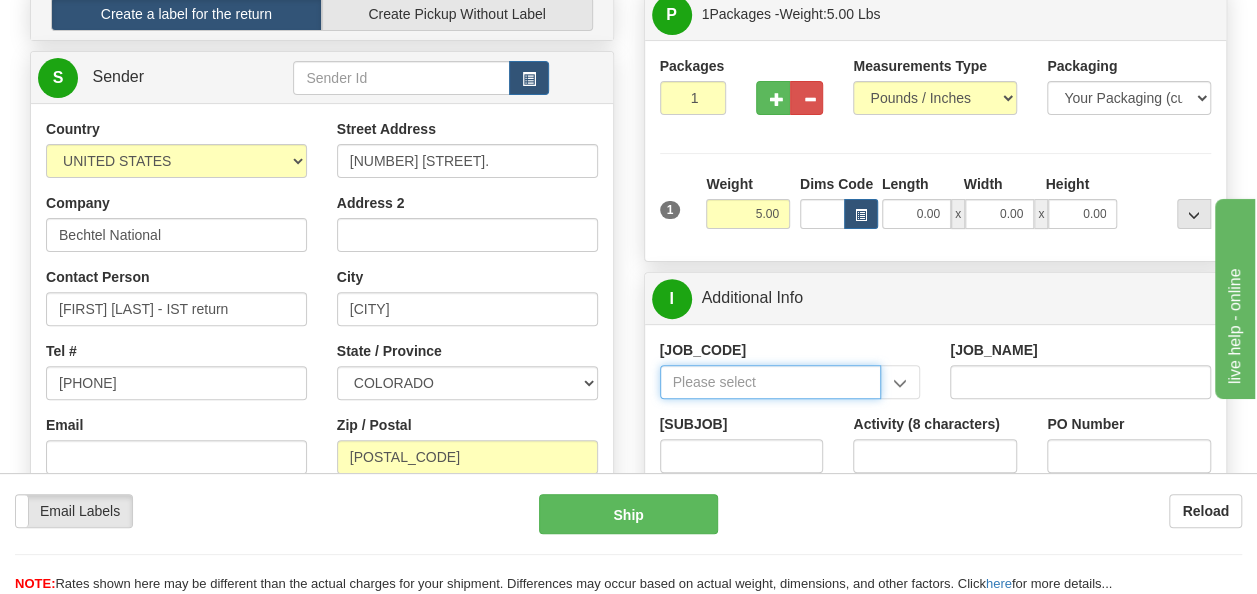 click on "Job / Sub-Job Code" at bounding box center [771, 382] 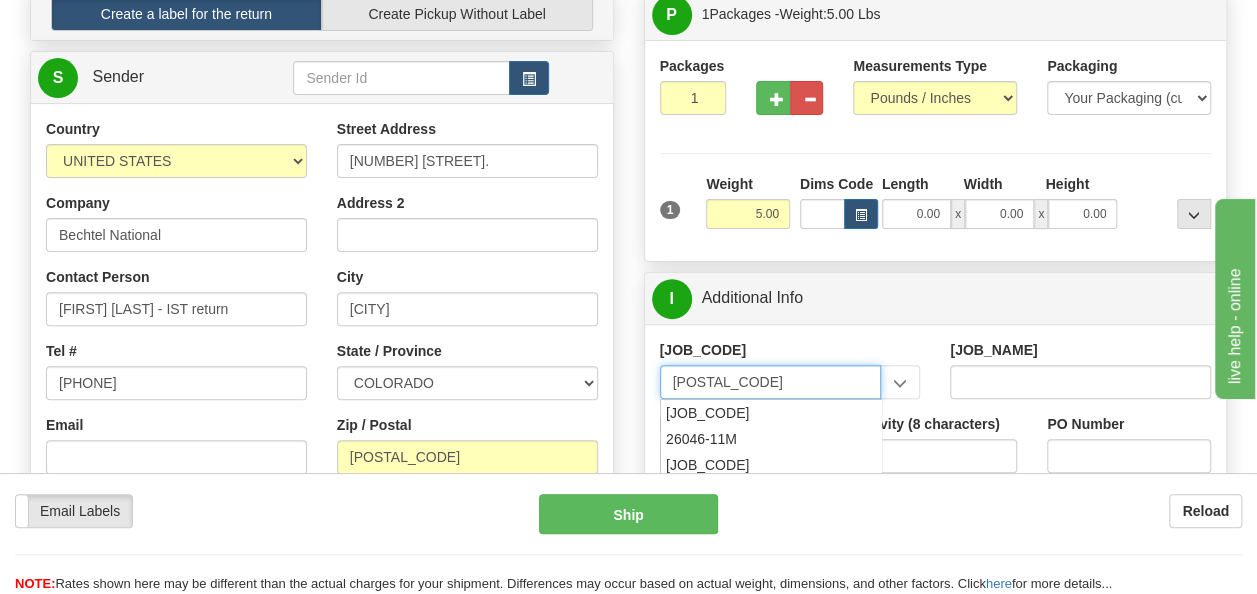 scroll, scrollTop: 100, scrollLeft: 0, axis: vertical 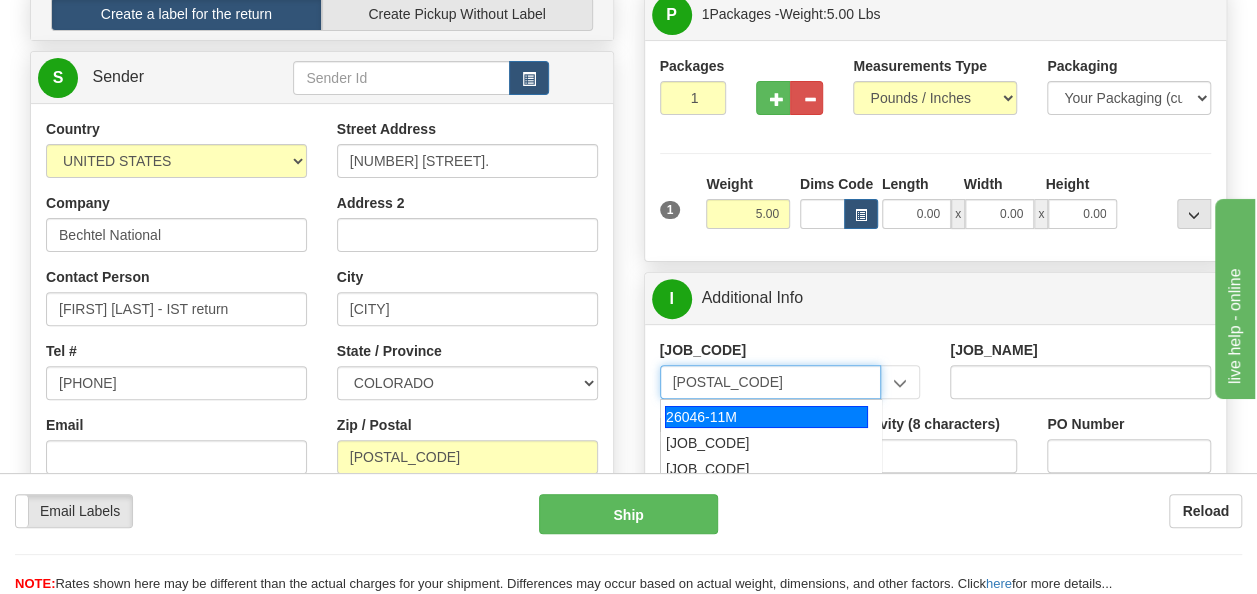 click on "26046-11M" at bounding box center (766, 417) 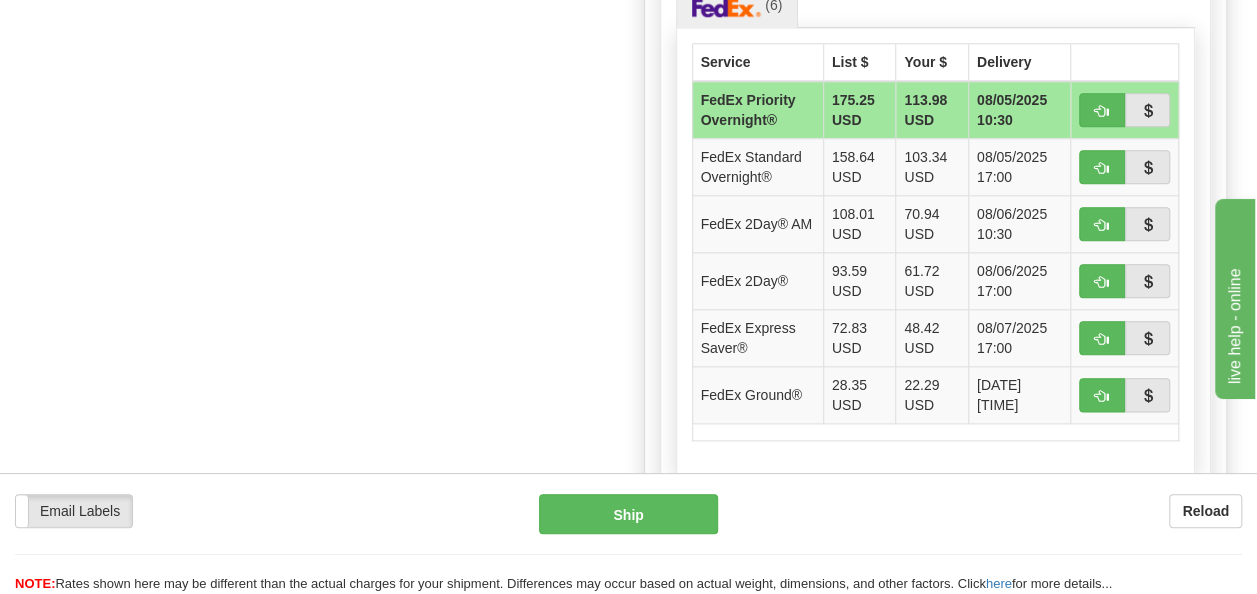 scroll, scrollTop: 1050, scrollLeft: 0, axis: vertical 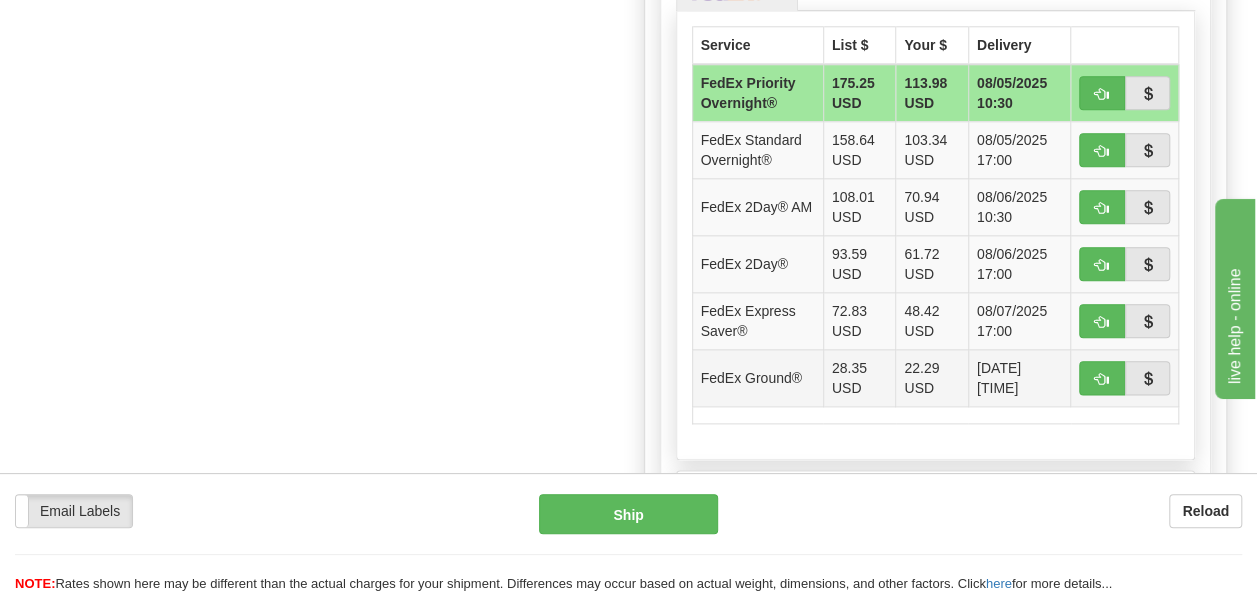 click on "[DATE] [TIME]" at bounding box center [1019, 378] 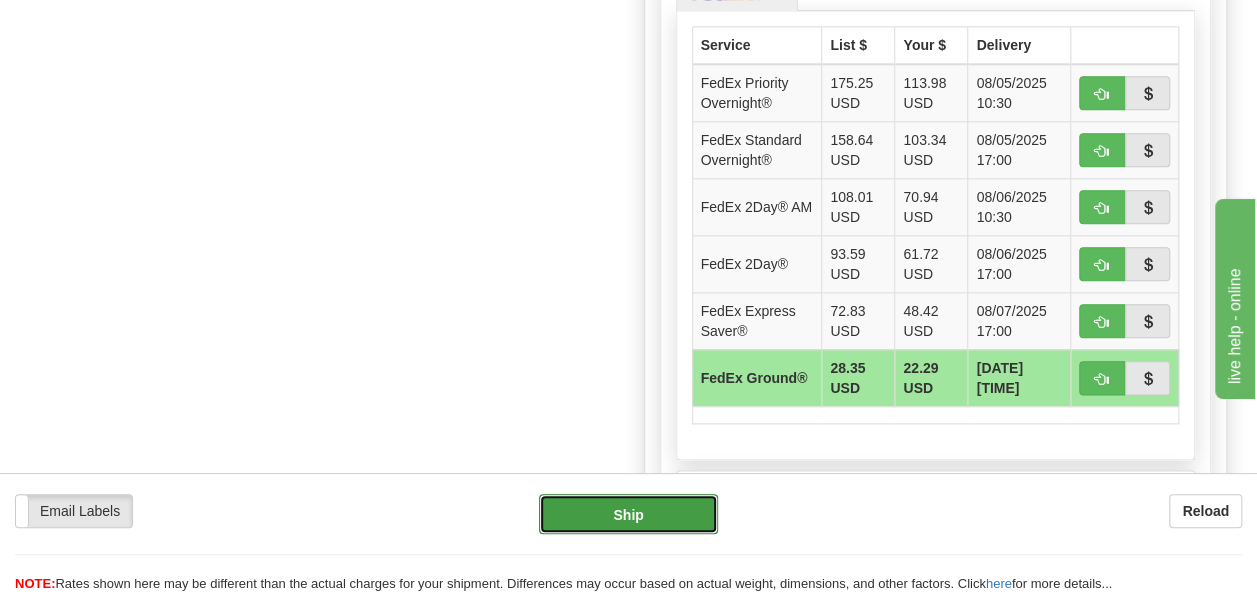 click on "Ship" at bounding box center (629, 514) 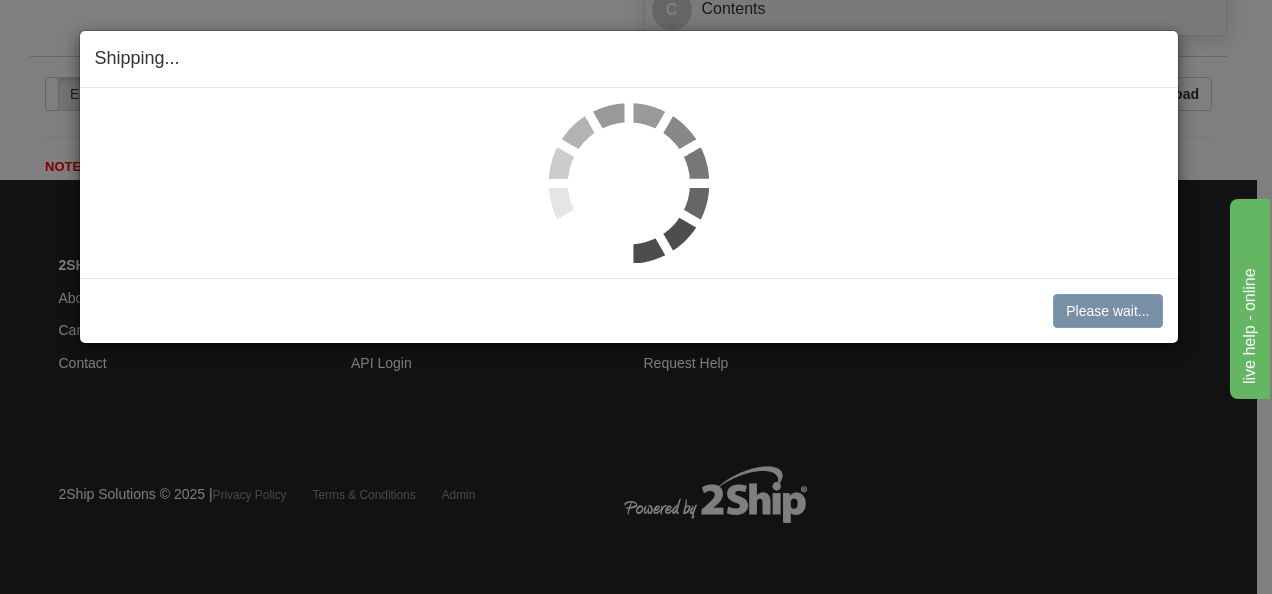 scroll, scrollTop: 1081, scrollLeft: 0, axis: vertical 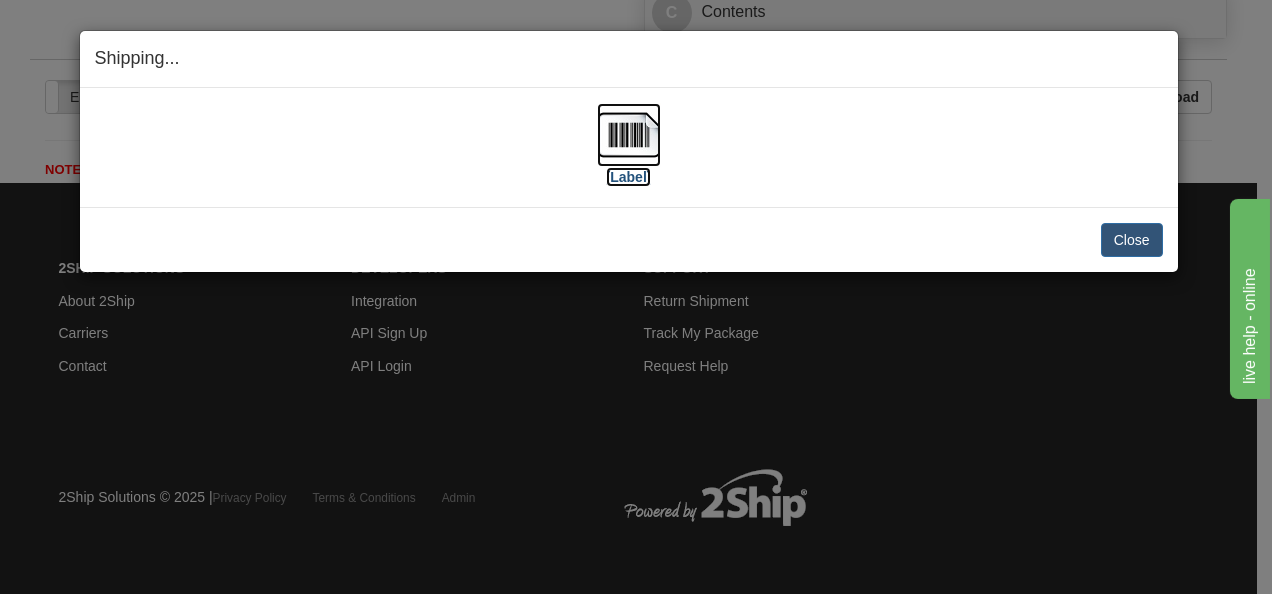 click on "[Label]" at bounding box center (629, 177) 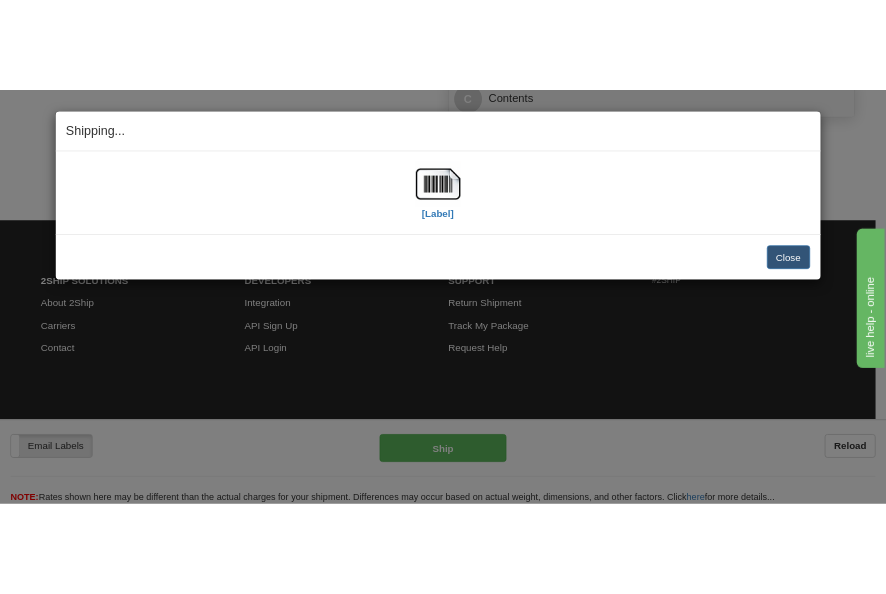 scroll, scrollTop: 1077, scrollLeft: 0, axis: vertical 